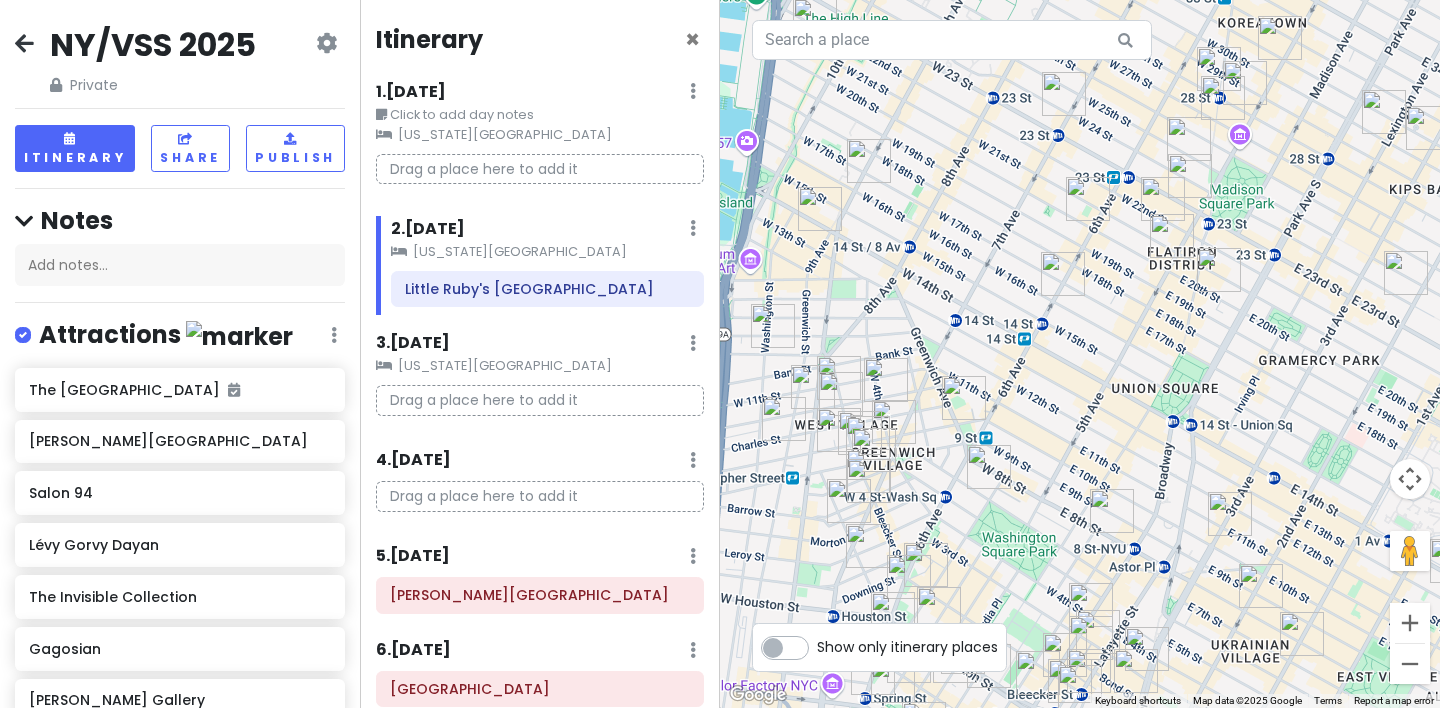 scroll, scrollTop: 0, scrollLeft: 0, axis: both 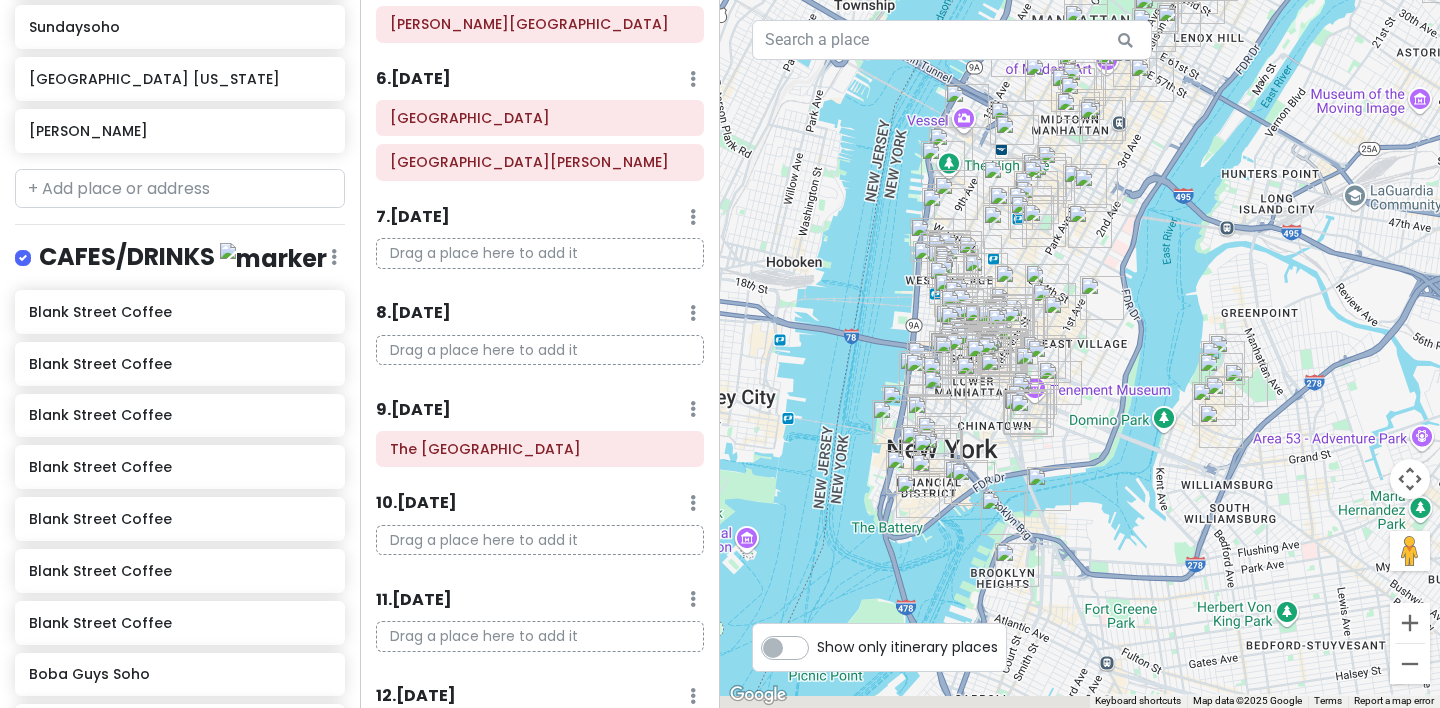 drag, startPoint x: 977, startPoint y: 497, endPoint x: 1057, endPoint y: 390, distance: 133.60014 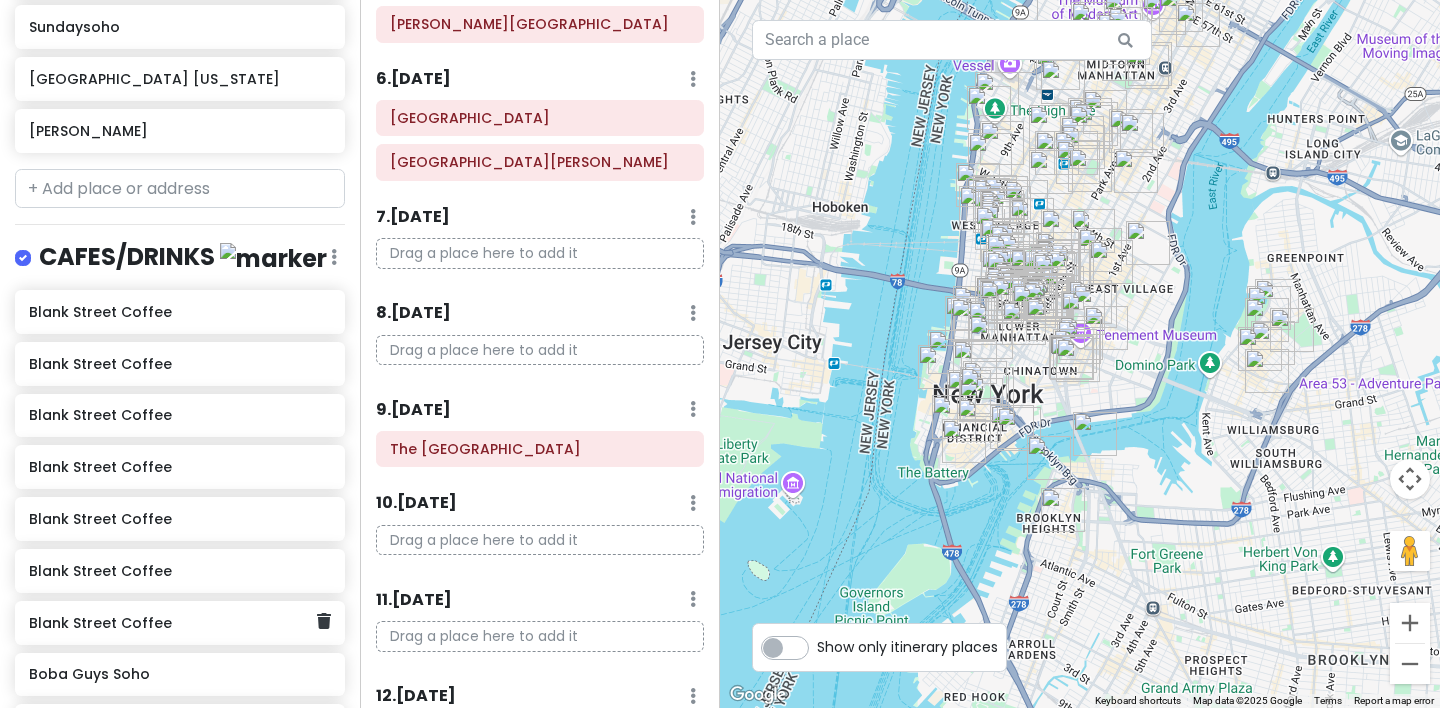 click on "Blank Street Coffee" at bounding box center (172, 623) 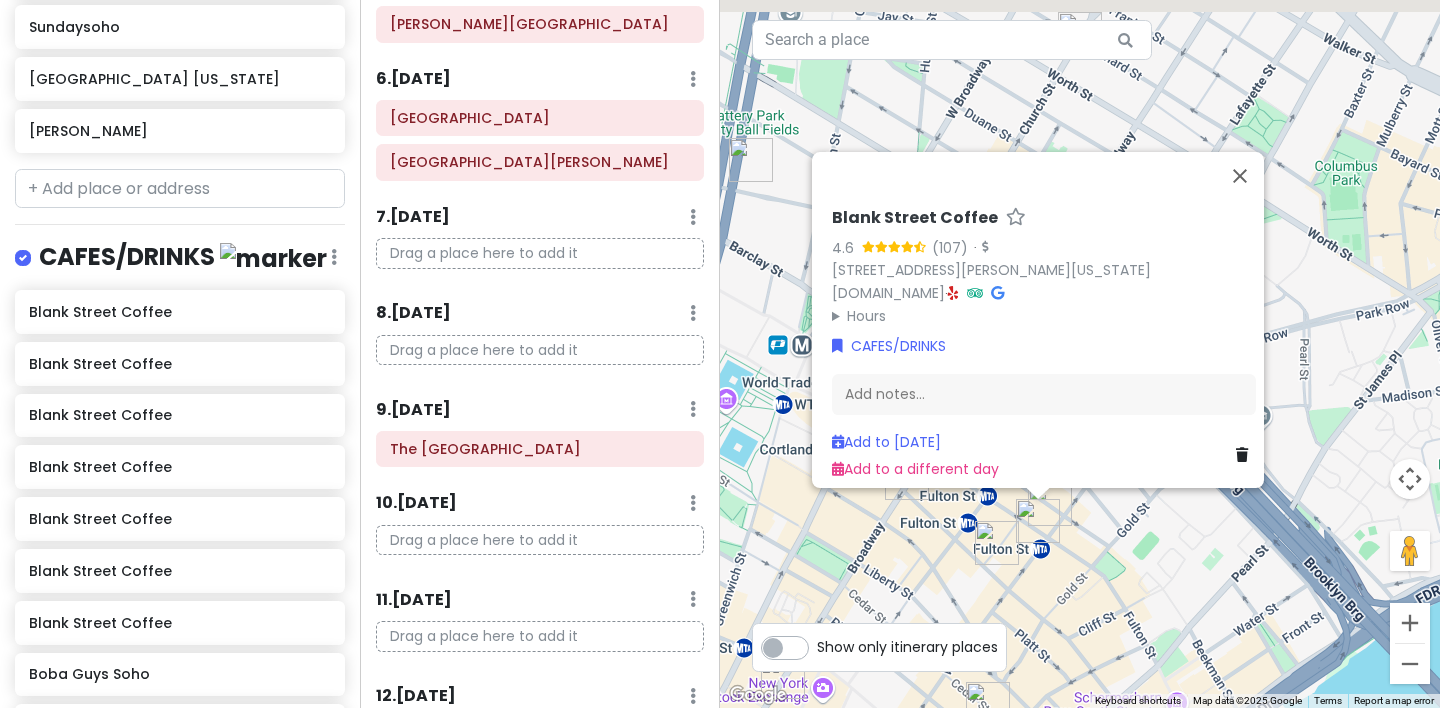 drag, startPoint x: 931, startPoint y: 517, endPoint x: 949, endPoint y: 566, distance: 52.201534 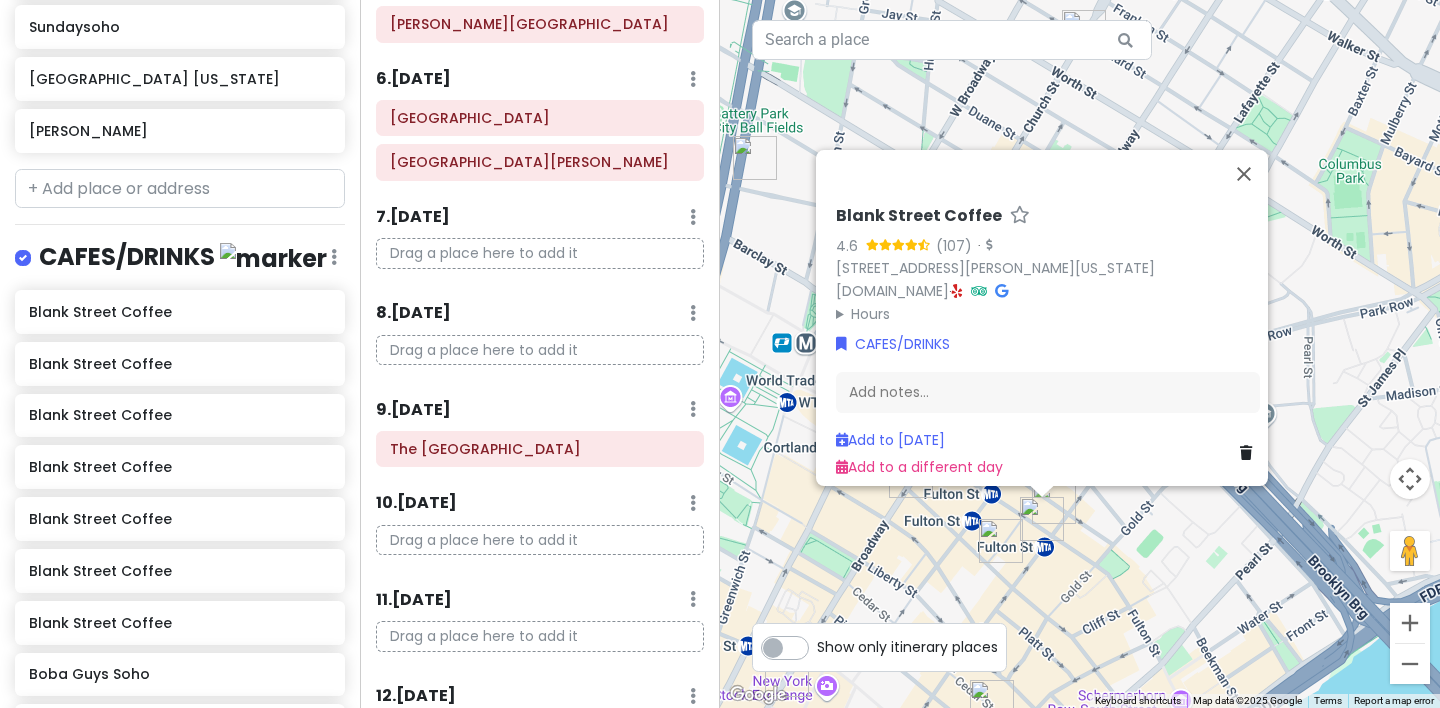 click on "Blank Street Coffee 4.6        (107)    ·    [STREET_ADDRESS][PERSON_NAME][US_STATE] [DOMAIN_NAME]   ·   Hours [DATE]  6:30 AM – 4:00 PM [DATE]  6:30 AM – 4:00 PM [DATE]  6:30 AM – 4:00 PM [DATE]  6:30 AM – 4:00 PM [DATE]  6:30 AM – 4:00 PM [DATE]  7:30 AM – 3:30 PM [DATE]  7:30 AM – 3:30 PM CAFES/DRINKS Add notes...  Add to   [DATE]  Add to a different day" at bounding box center [1080, 354] 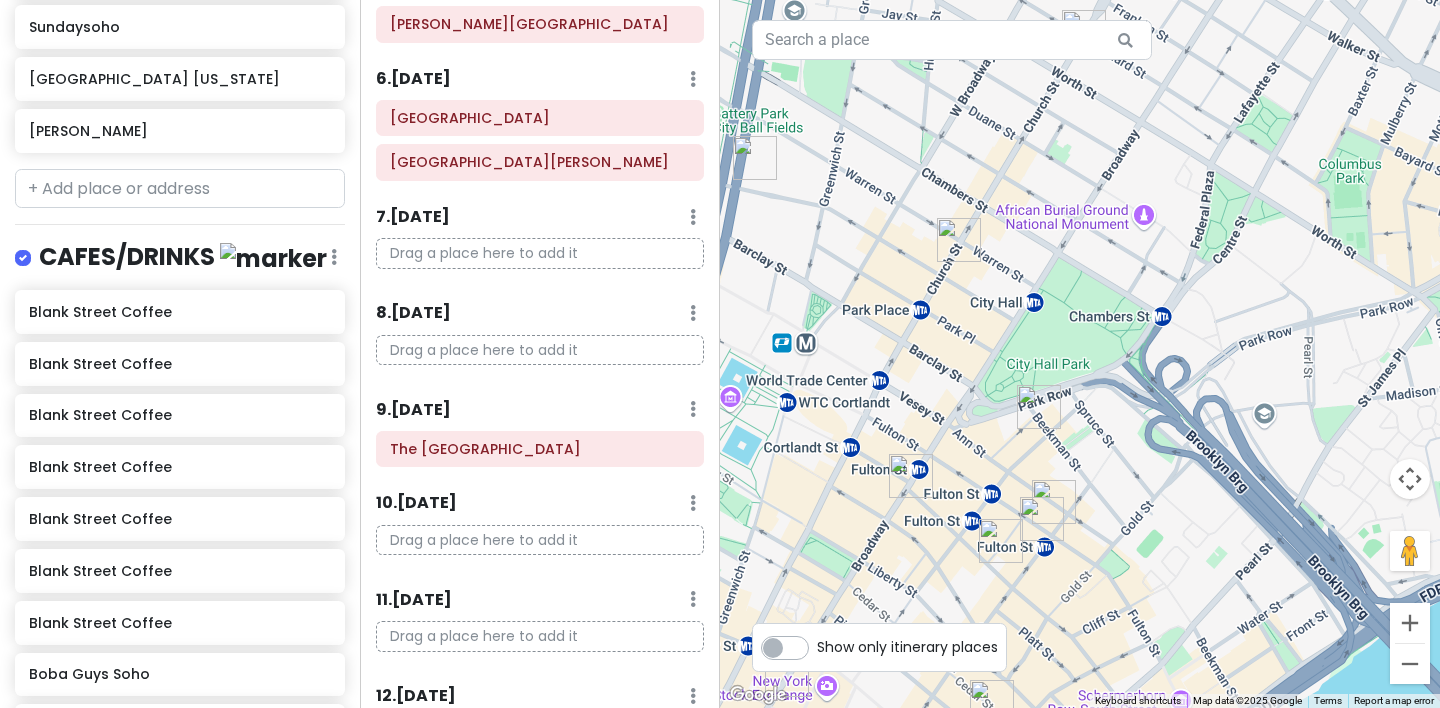 click at bounding box center (911, 476) 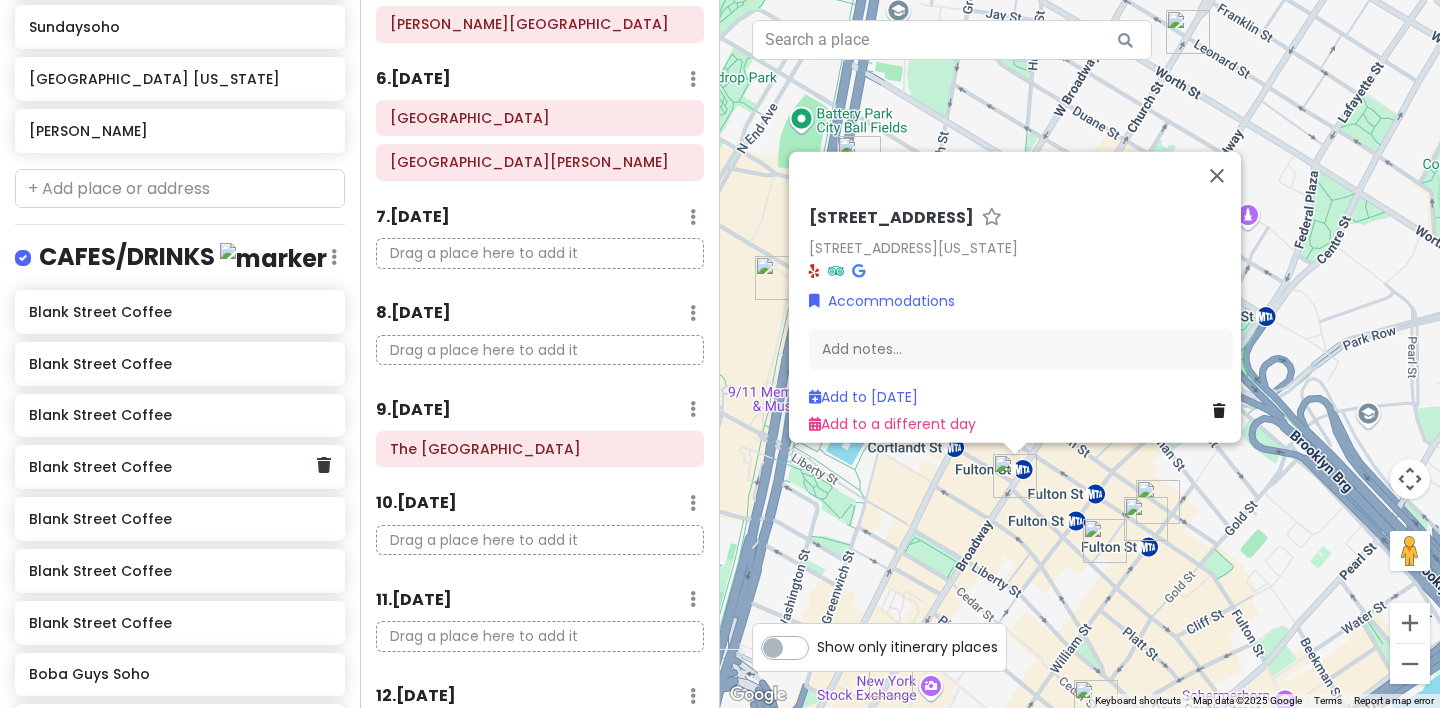 click on "Blank Street Coffee" at bounding box center (172, 467) 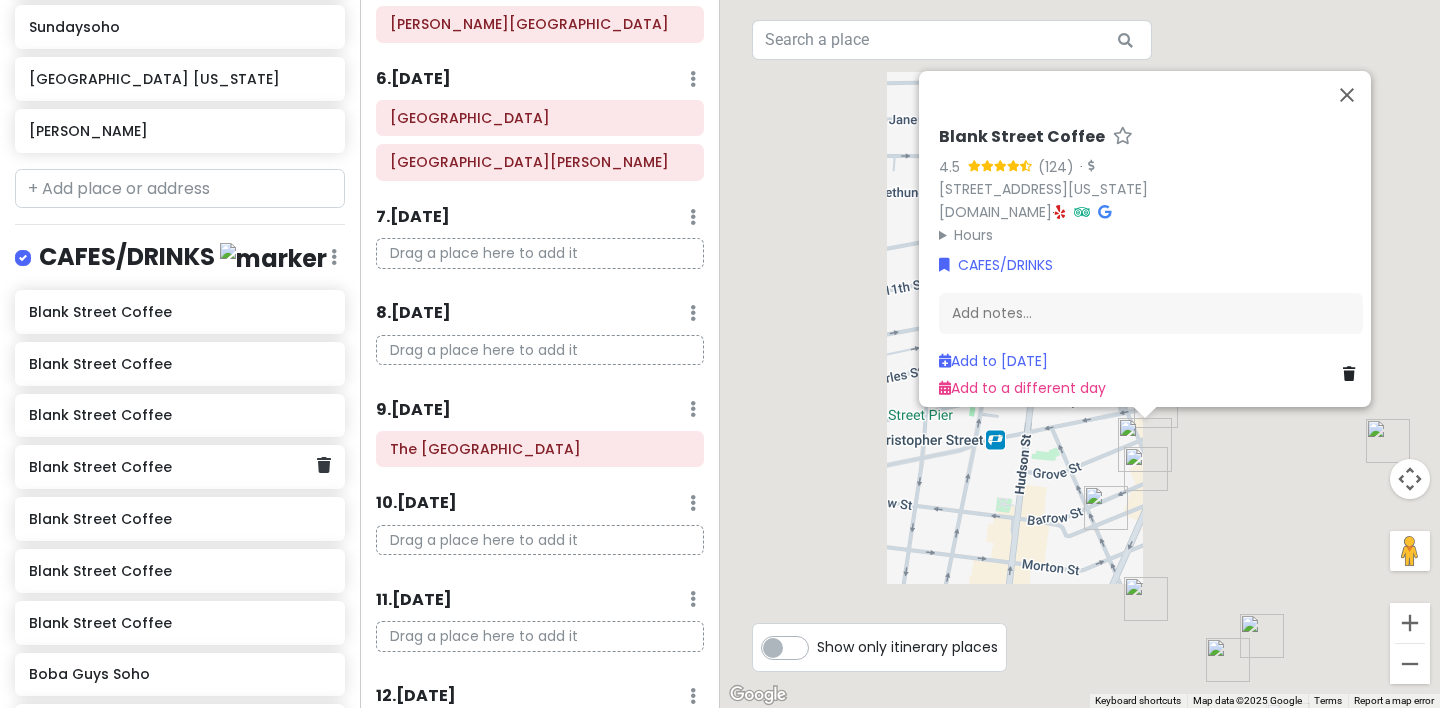 click on "Blank Street Coffee" at bounding box center [172, 467] 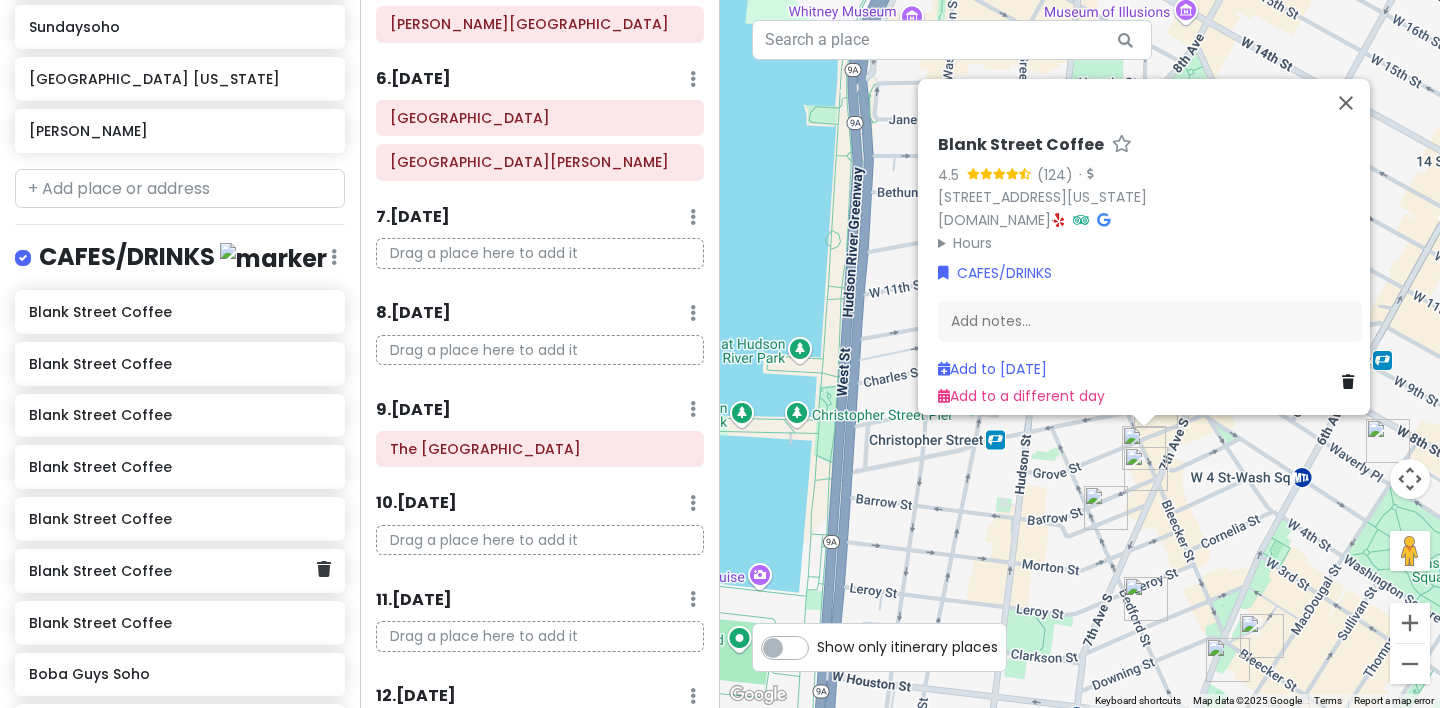 click on "Blank Street Coffee" 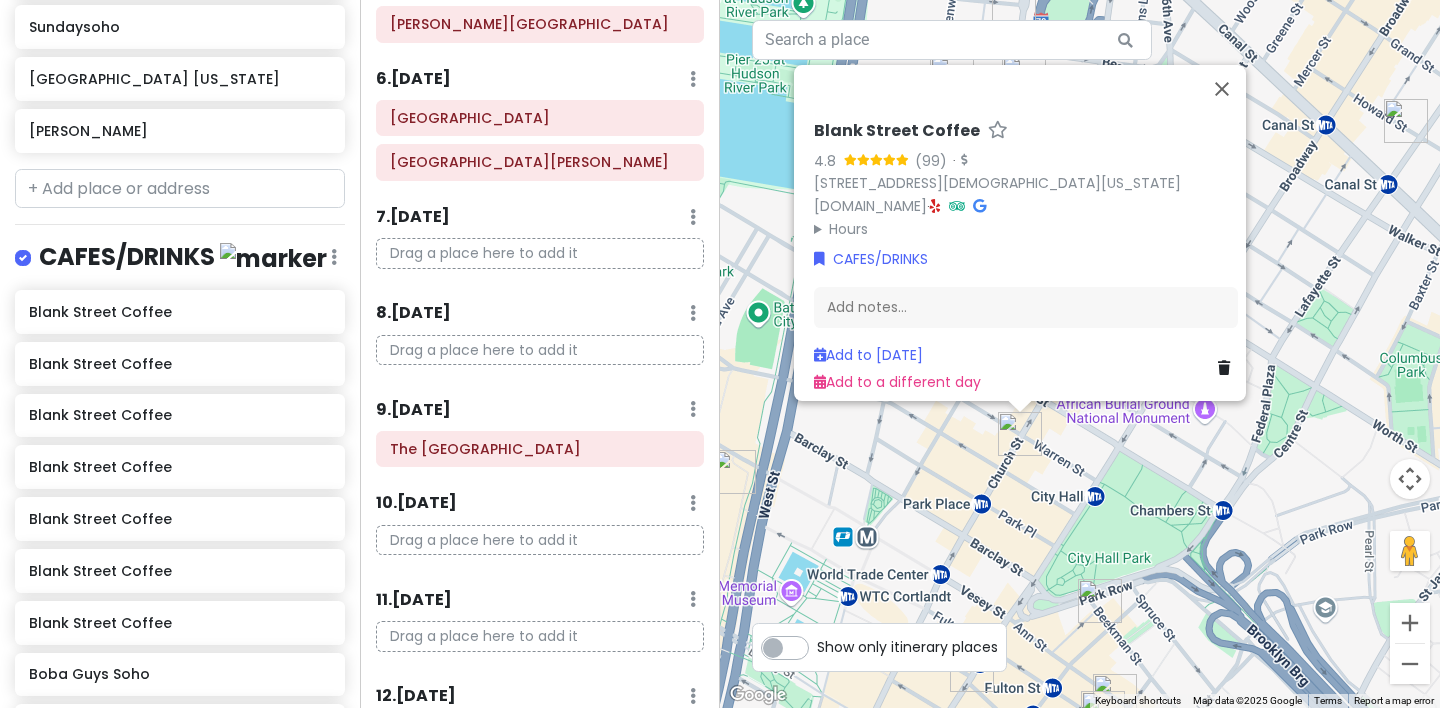 drag, startPoint x: 1042, startPoint y: 167, endPoint x: 1034, endPoint y: -61, distance: 228.1403 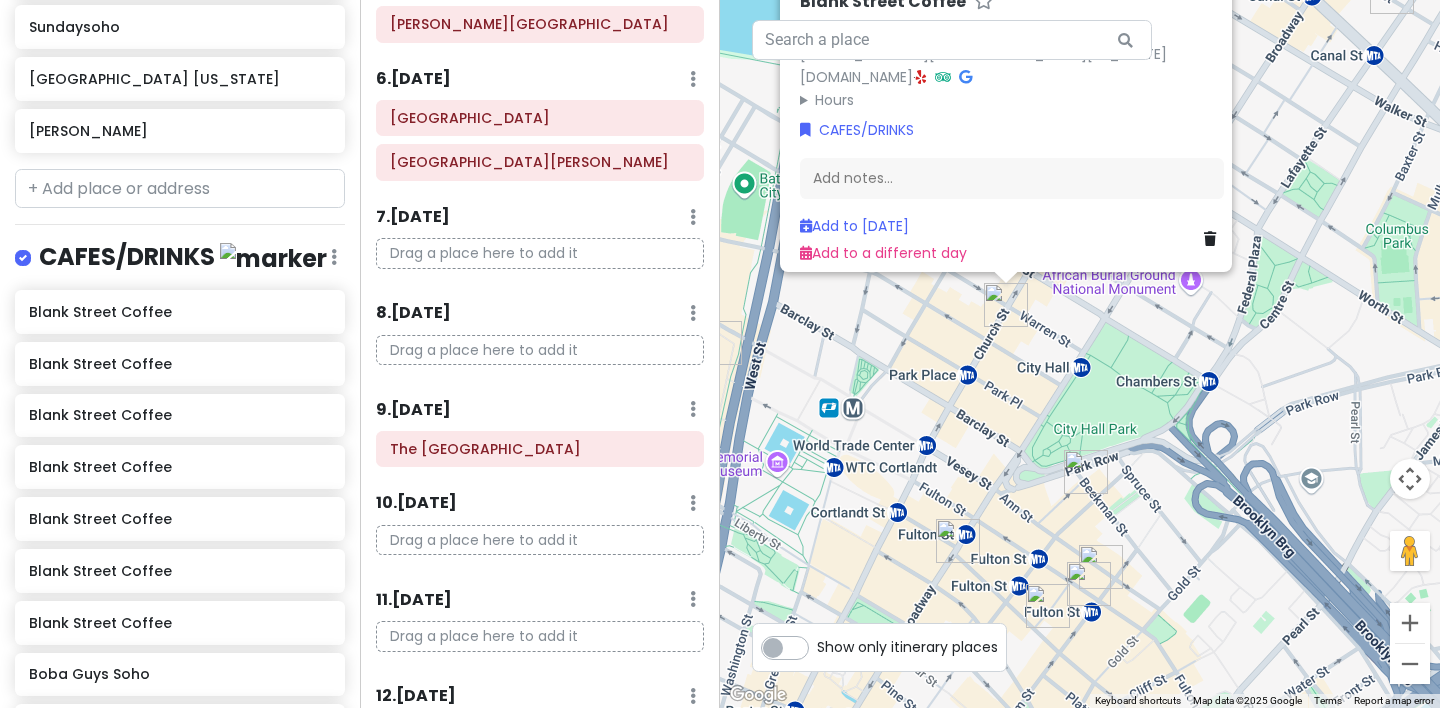 drag, startPoint x: 894, startPoint y: 560, endPoint x: 916, endPoint y: 468, distance: 94.59387 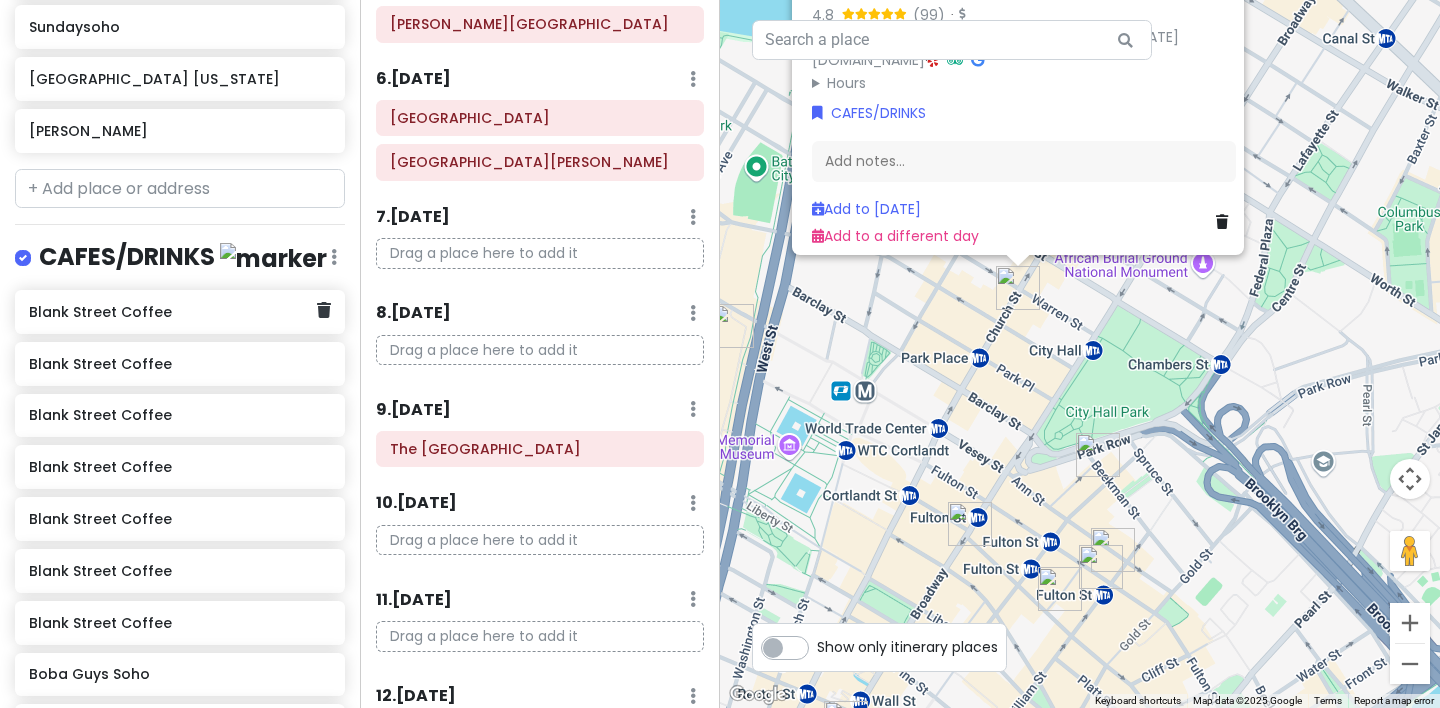 click on "Blank Street Coffee" at bounding box center (172, 312) 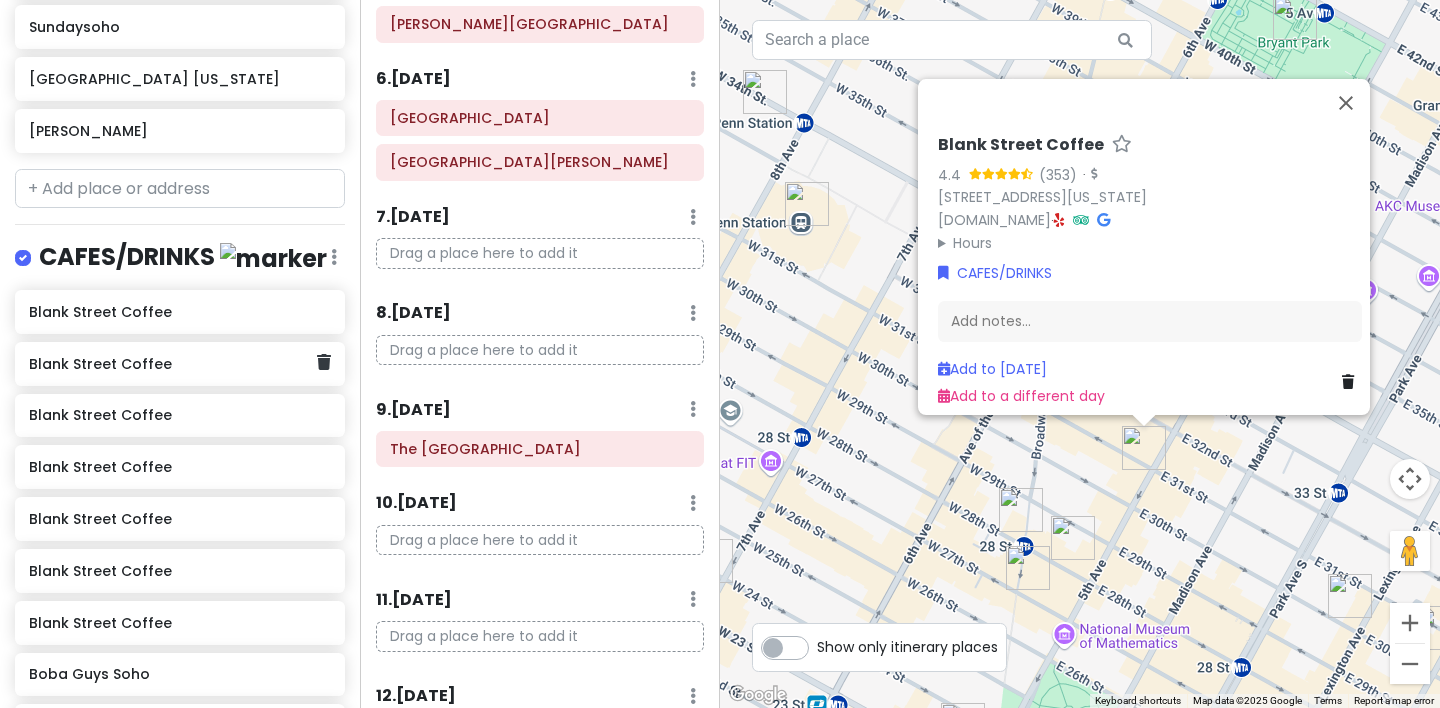 click on "Blank Street Coffee" at bounding box center [180, 364] 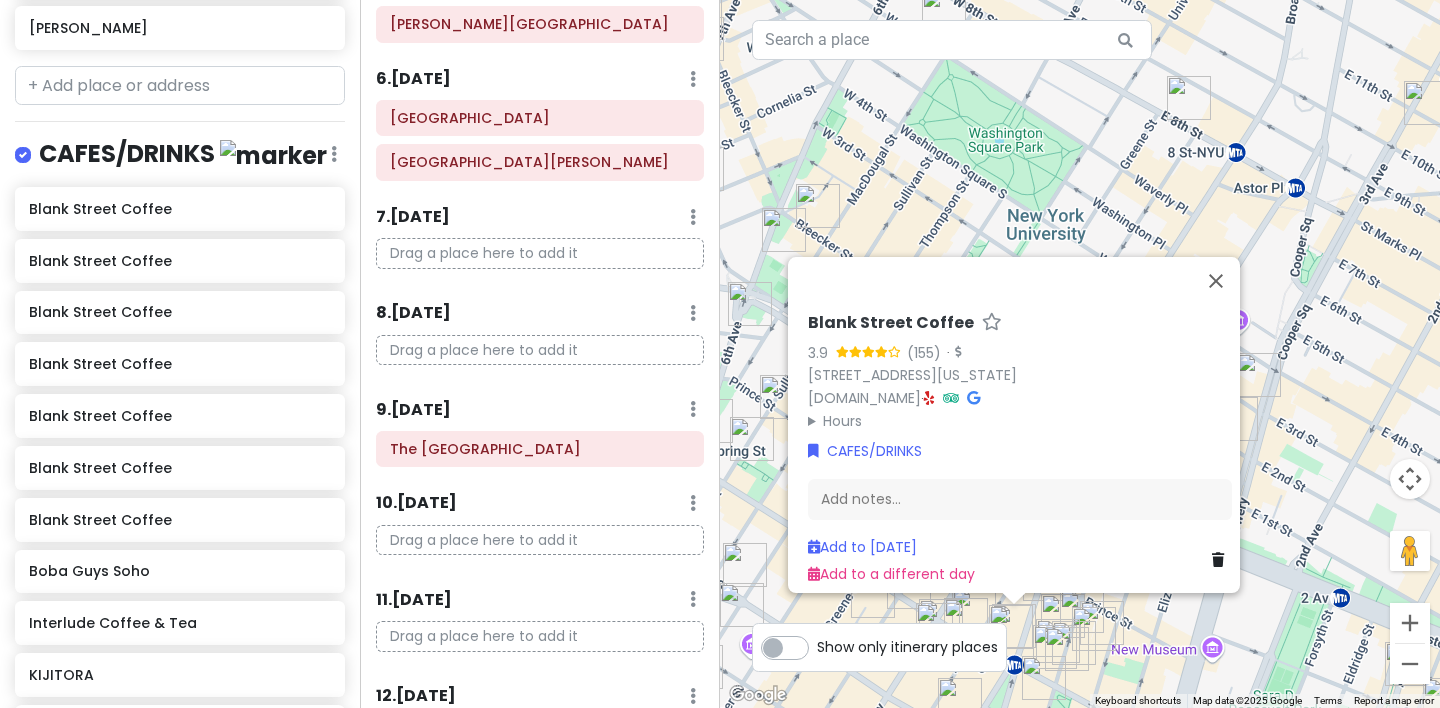 scroll, scrollTop: 7277, scrollLeft: 0, axis: vertical 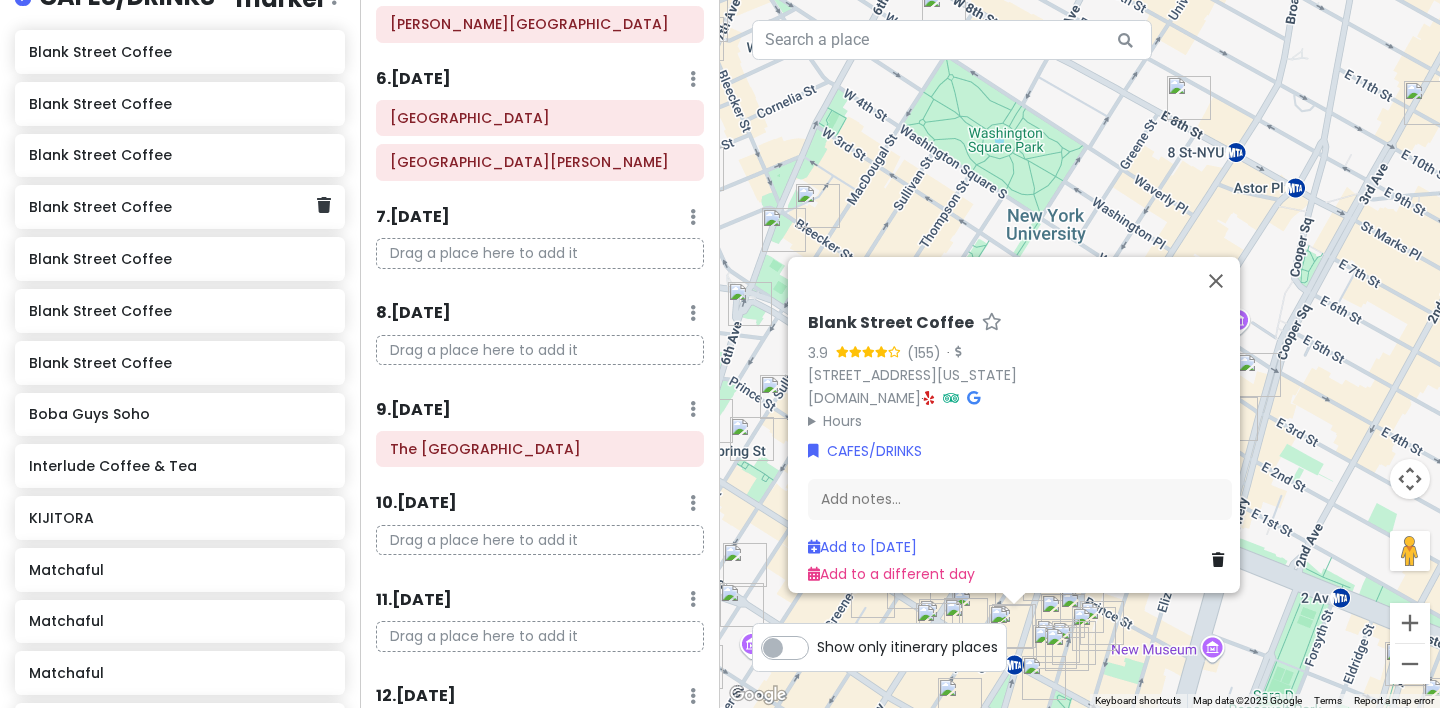 click on "Blank Street Coffee" 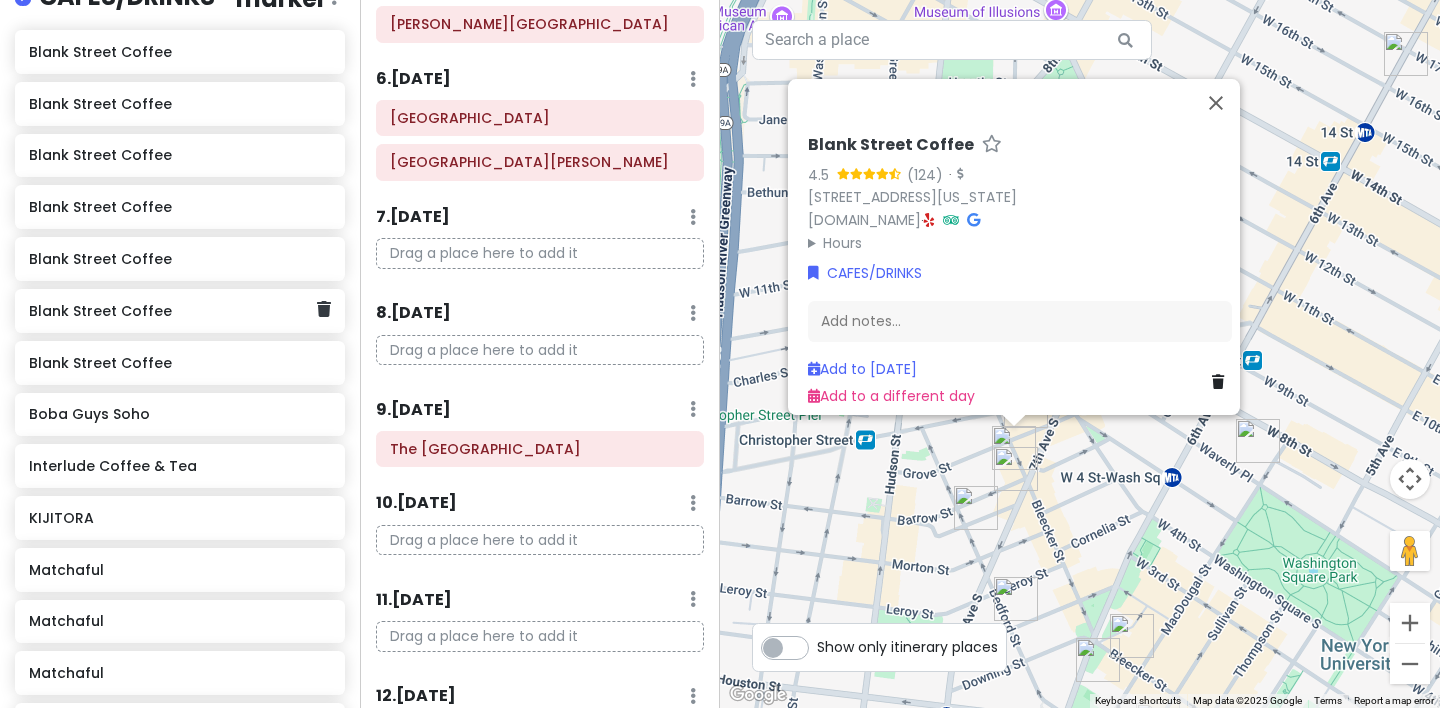 click on "Blank Street Coffee" at bounding box center (172, 311) 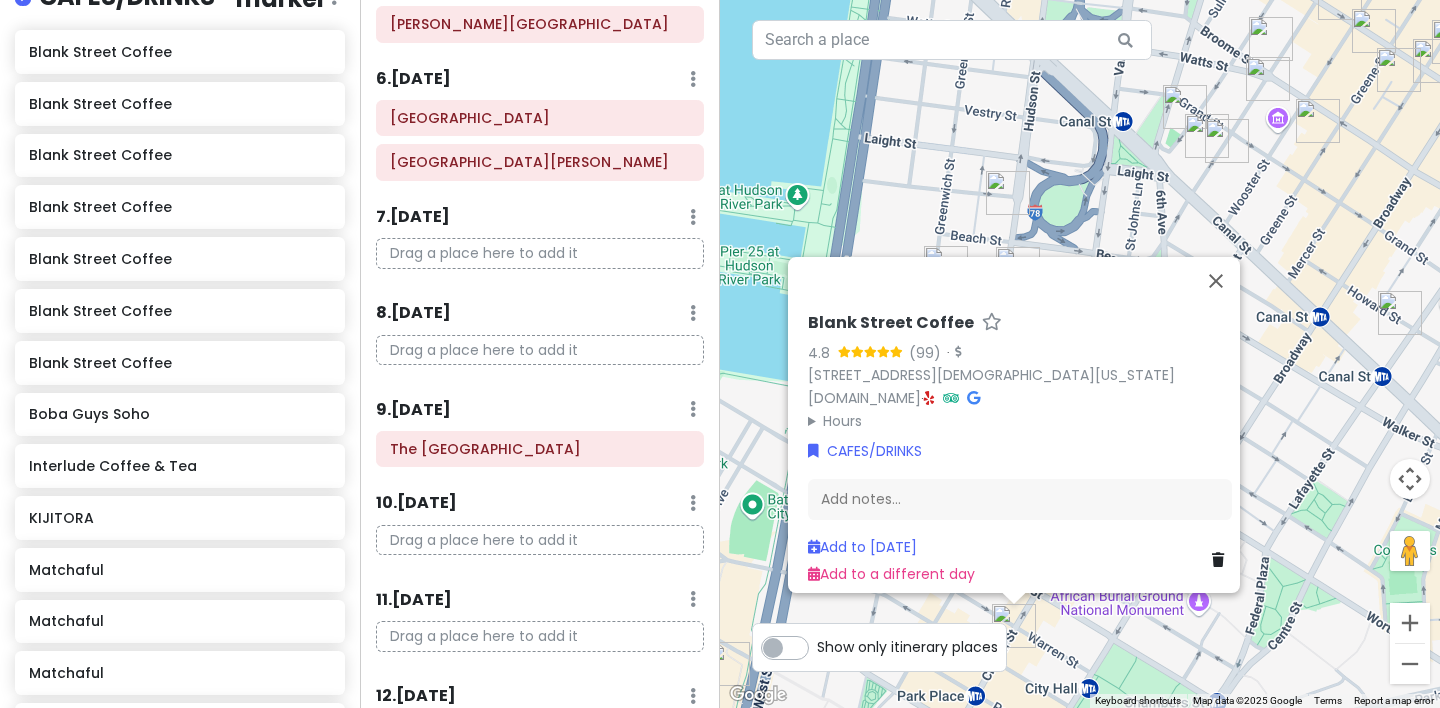 click on "Blank Street Coffee Blank Street Coffee Blank Street Coffee Blank Street Coffee Blank Street Coffee Blank Street Coffee Blank Street Coffee Boba Guys Soho Interlude Coffee & Tea KIJITORA Matchaful Matchaful Matchaful Matchaful Café [PERSON_NAME] Kith Treats Crumbl - [GEOGRAPHIC_DATA] Crumbl - [GEOGRAPHIC_DATA] Crumbl - Chelsea Crumbl - [GEOGRAPHIC_DATA] Ralph's Coffee Ralph's Coffee ENLY Dialogue Coffee & Flowers [GEOGRAPHIC_DATA] Organic Isshiki Matcha St. [PERSON_NAME] Coffee Cha Cha Matcha (NoHo) Cha Cha Matcha (NoMad) KIJITORA E14th THE ELK 12 Matcha Rigor Hill Market The Grey Dog - [GEOGRAPHIC_DATA] Black Star Bakery&Cafe maman Madhappy [US_STATE] the pantry! Interlude Coffee & Tea Kettl Tea - [PERSON_NAME] Dimes Deli Verse Cafe Sorate PPL Common Address" at bounding box center [180, 1203] 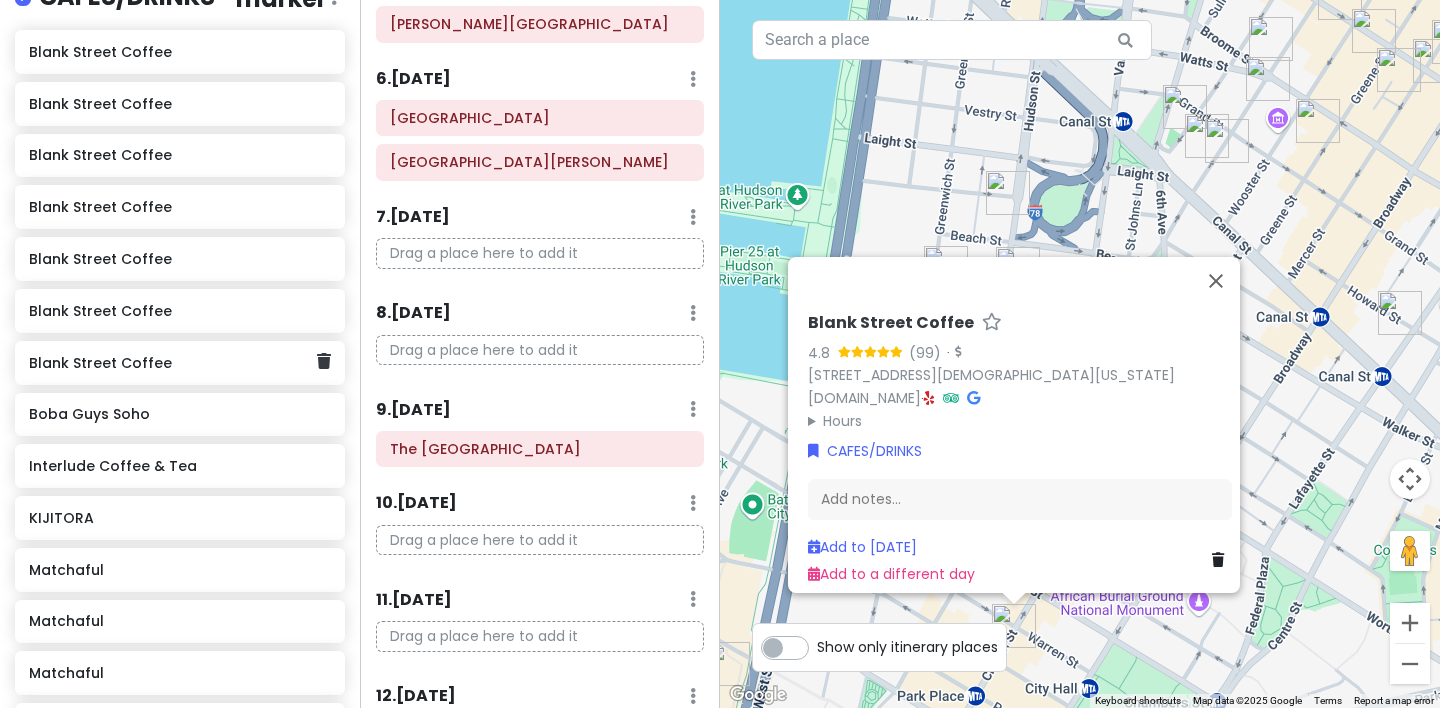 click on "Blank Street Coffee" at bounding box center [172, 363] 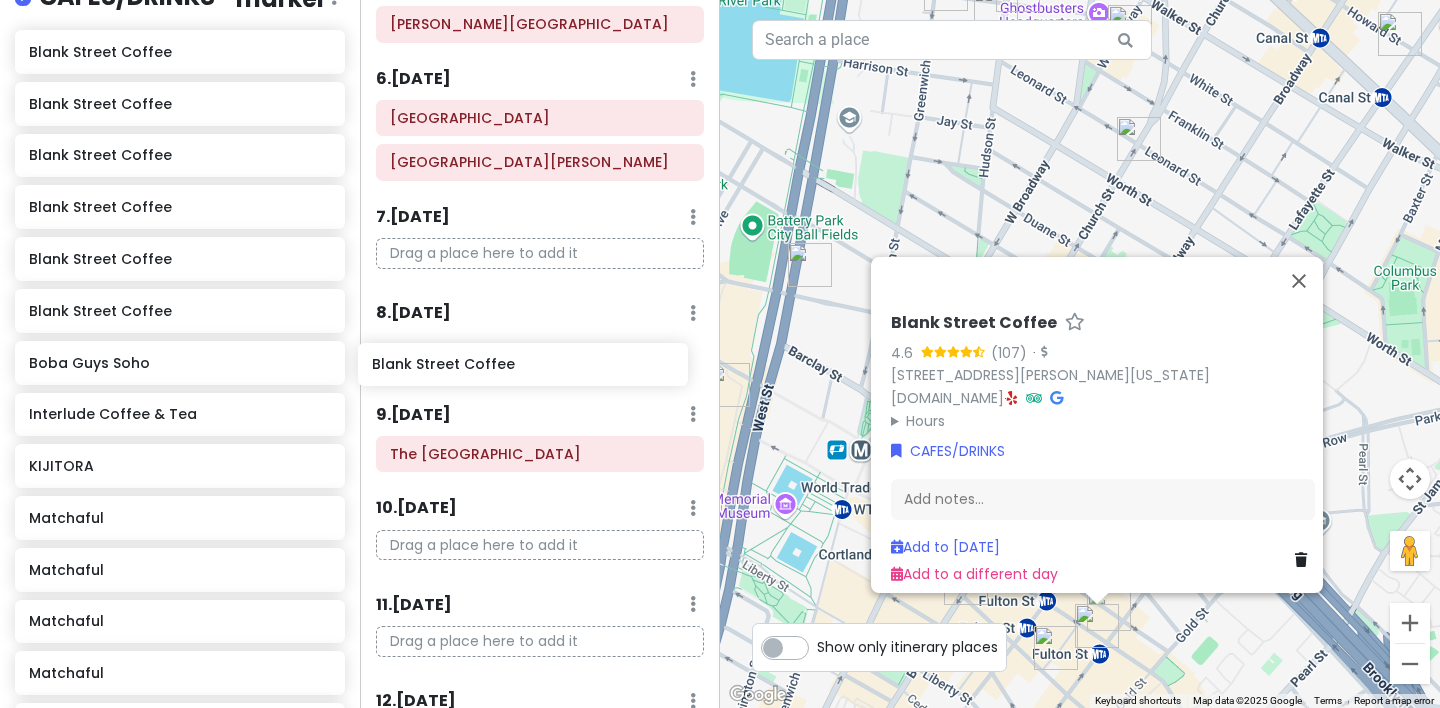 drag, startPoint x: 234, startPoint y: 290, endPoint x: 577, endPoint y: 367, distance: 351.53662 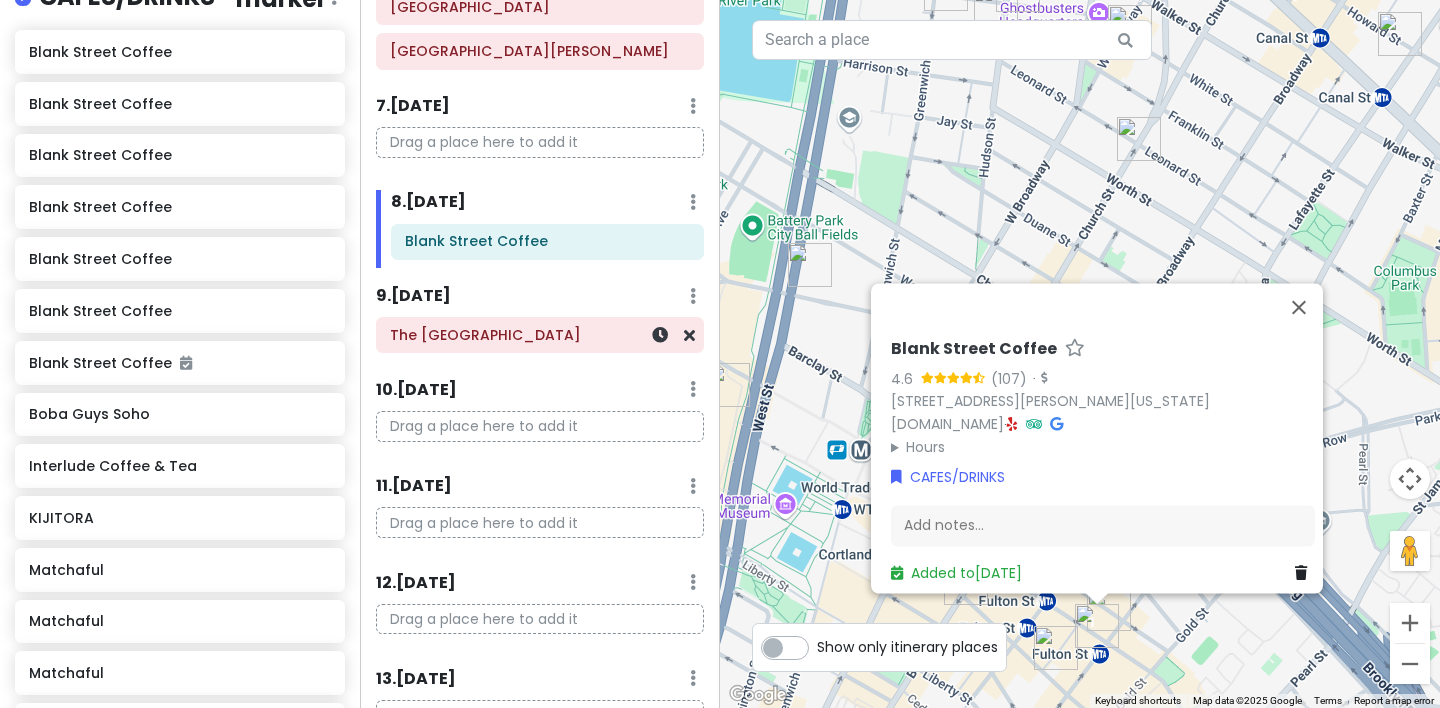 scroll, scrollTop: 690, scrollLeft: 0, axis: vertical 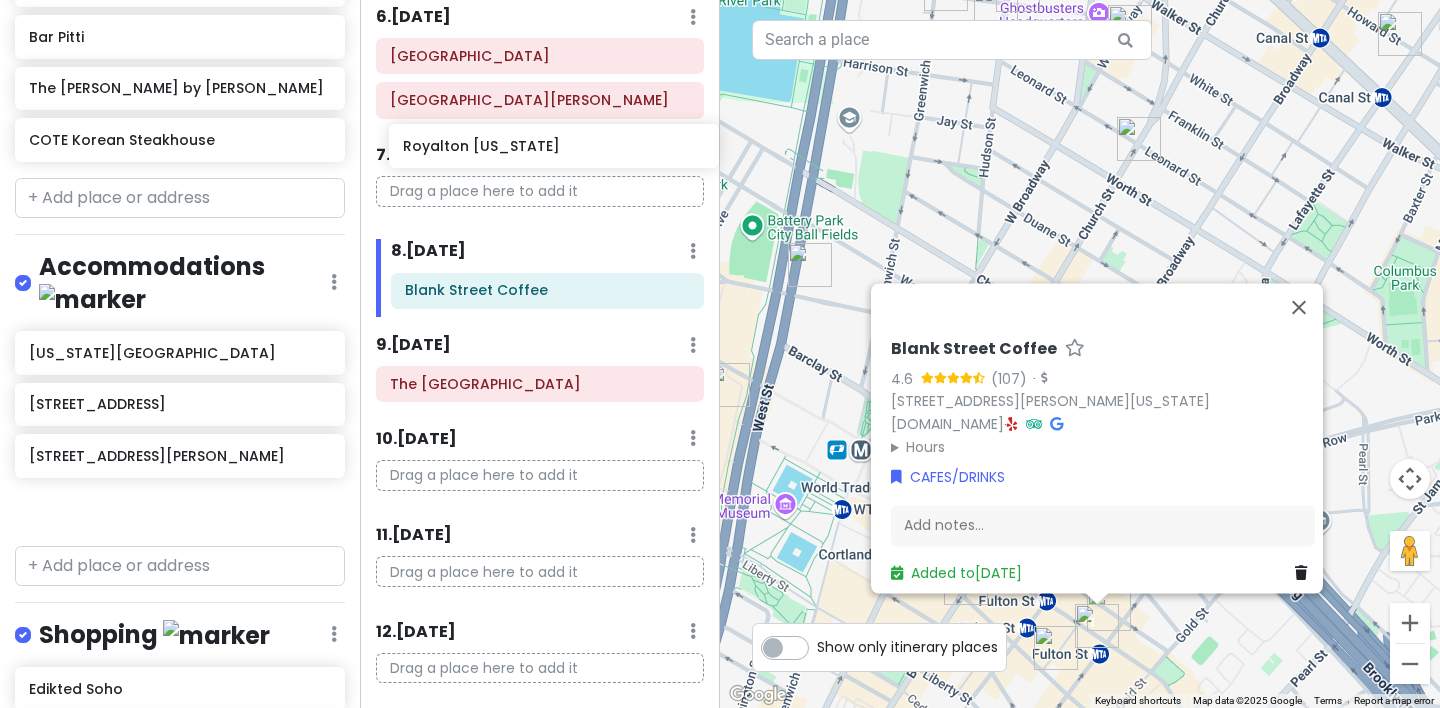 drag, startPoint x: 154, startPoint y: 336, endPoint x: 527, endPoint y: 149, distance: 417.25052 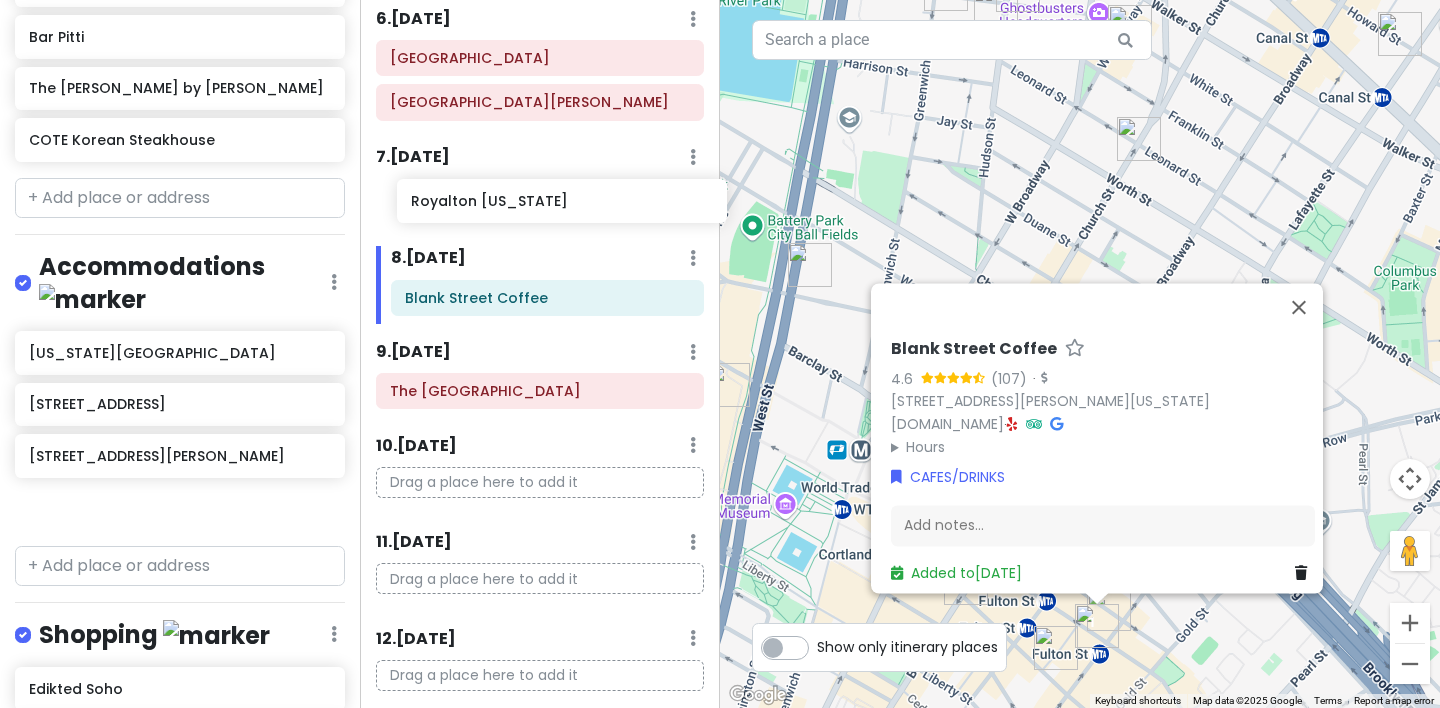 drag, startPoint x: 133, startPoint y: 332, endPoint x: 513, endPoint y: 202, distance: 401.6217 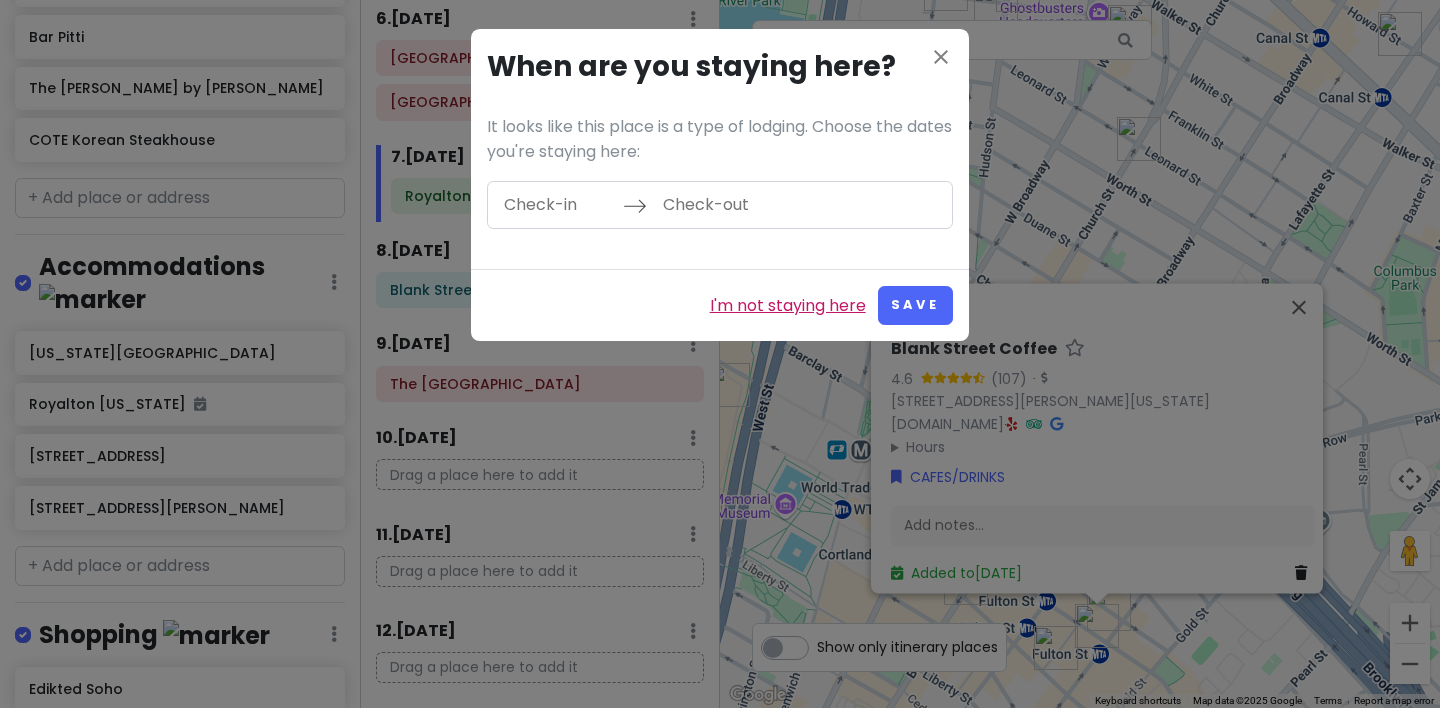 click on "I'm not staying here" at bounding box center (788, 306) 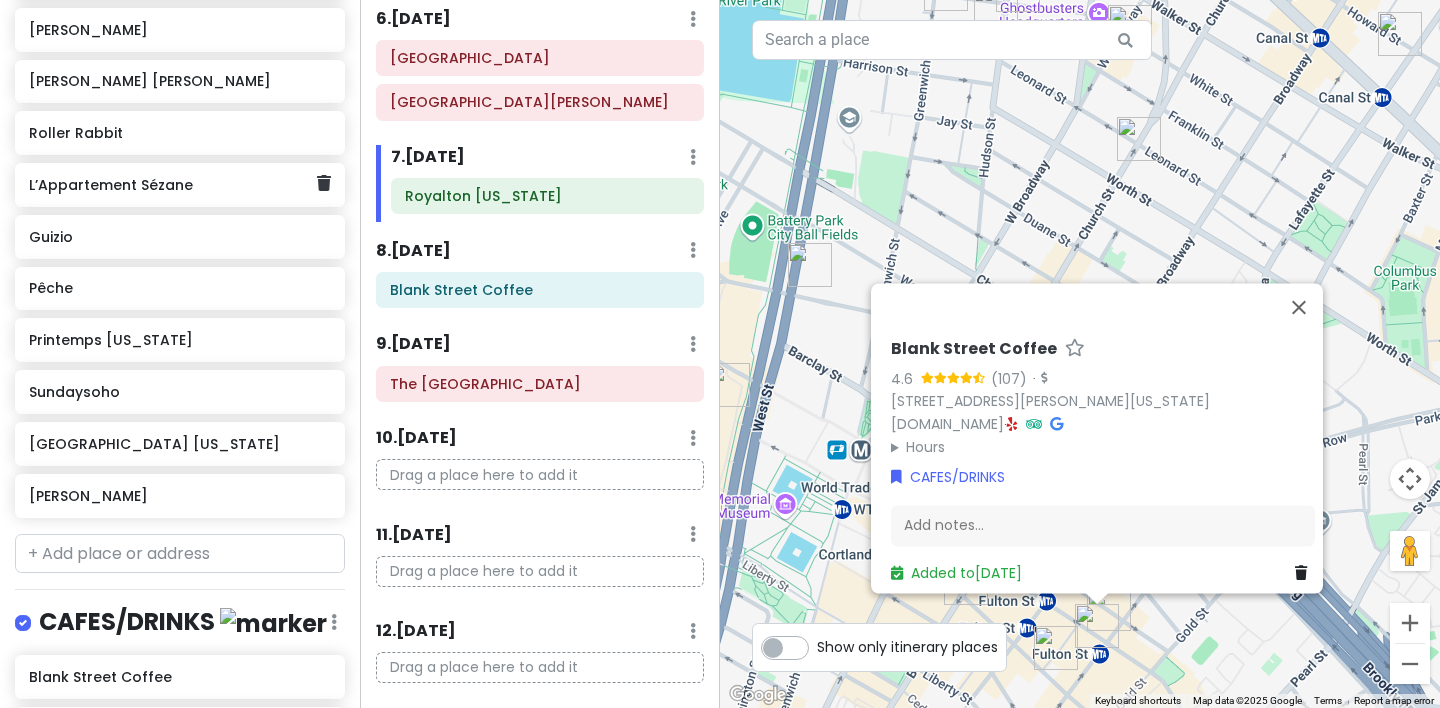 scroll, scrollTop: 6778, scrollLeft: 0, axis: vertical 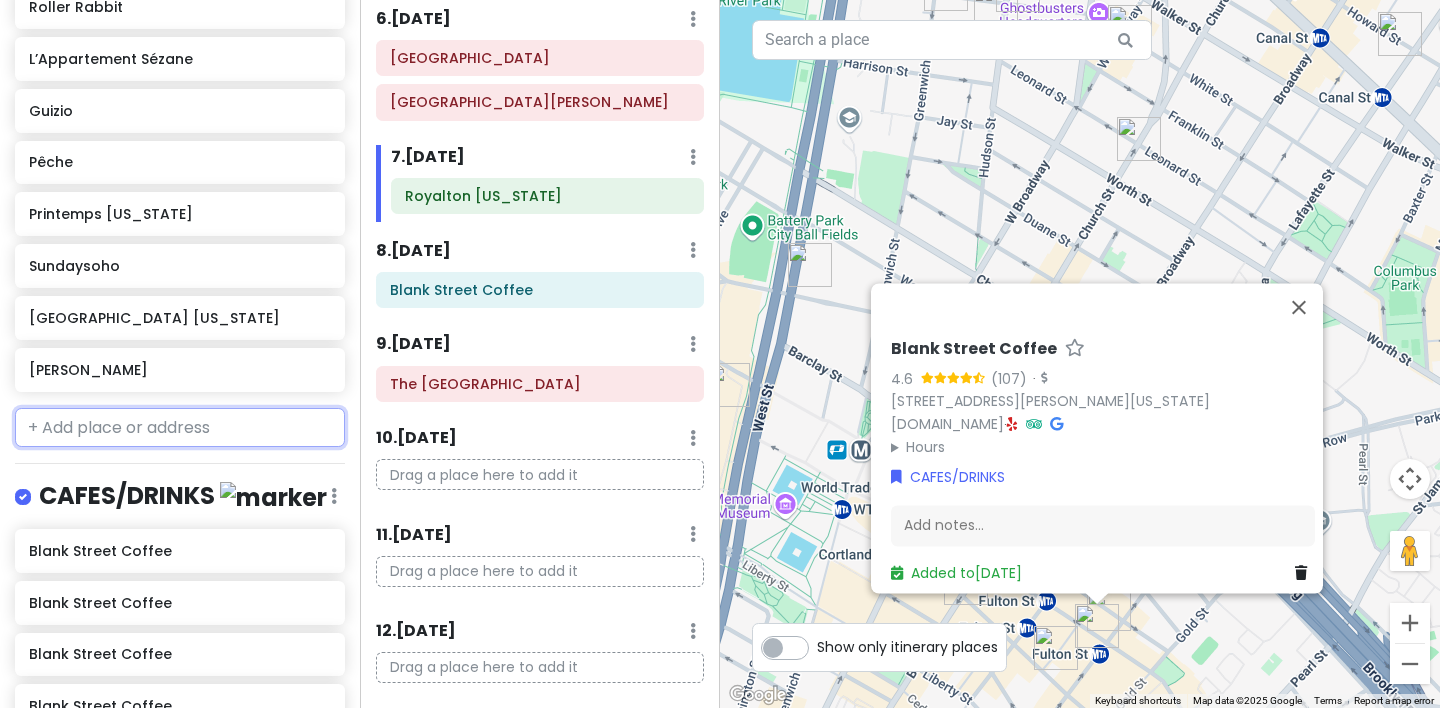 click at bounding box center (180, 428) 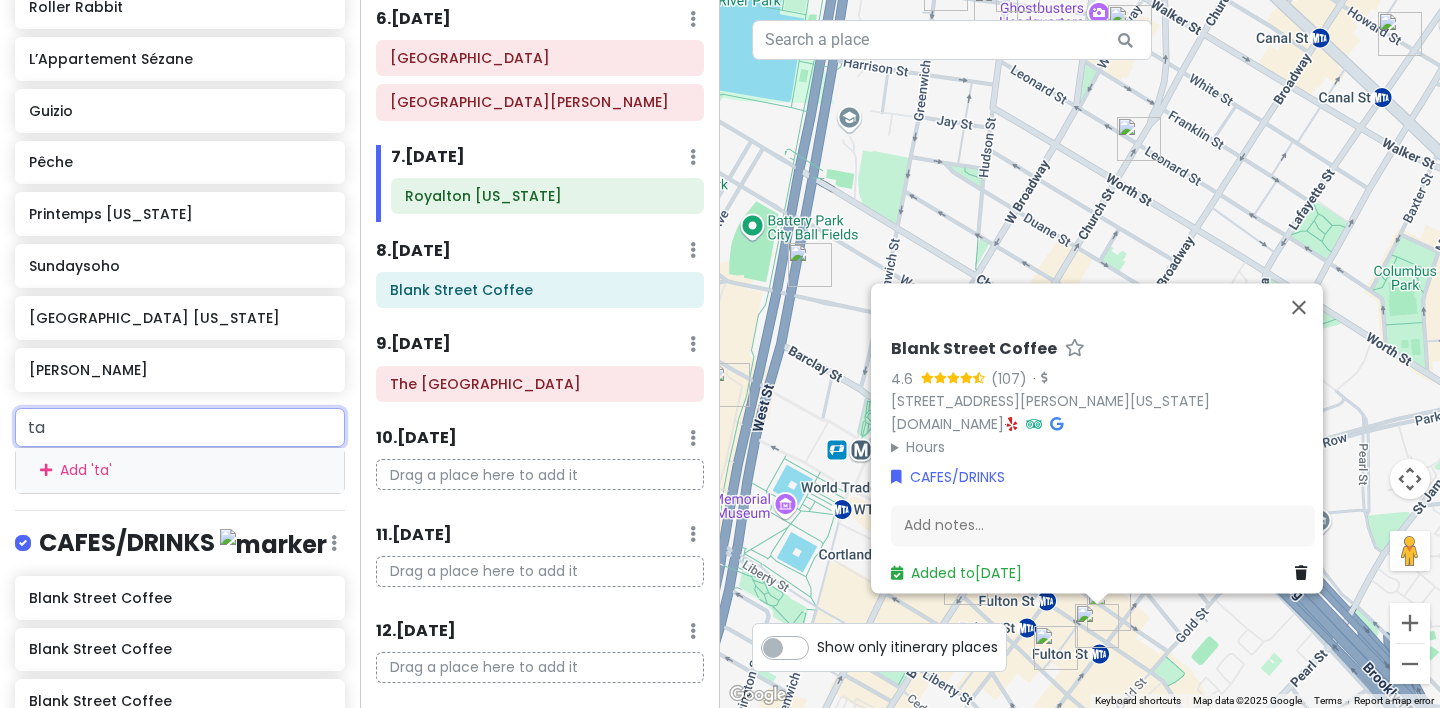 type on "t" 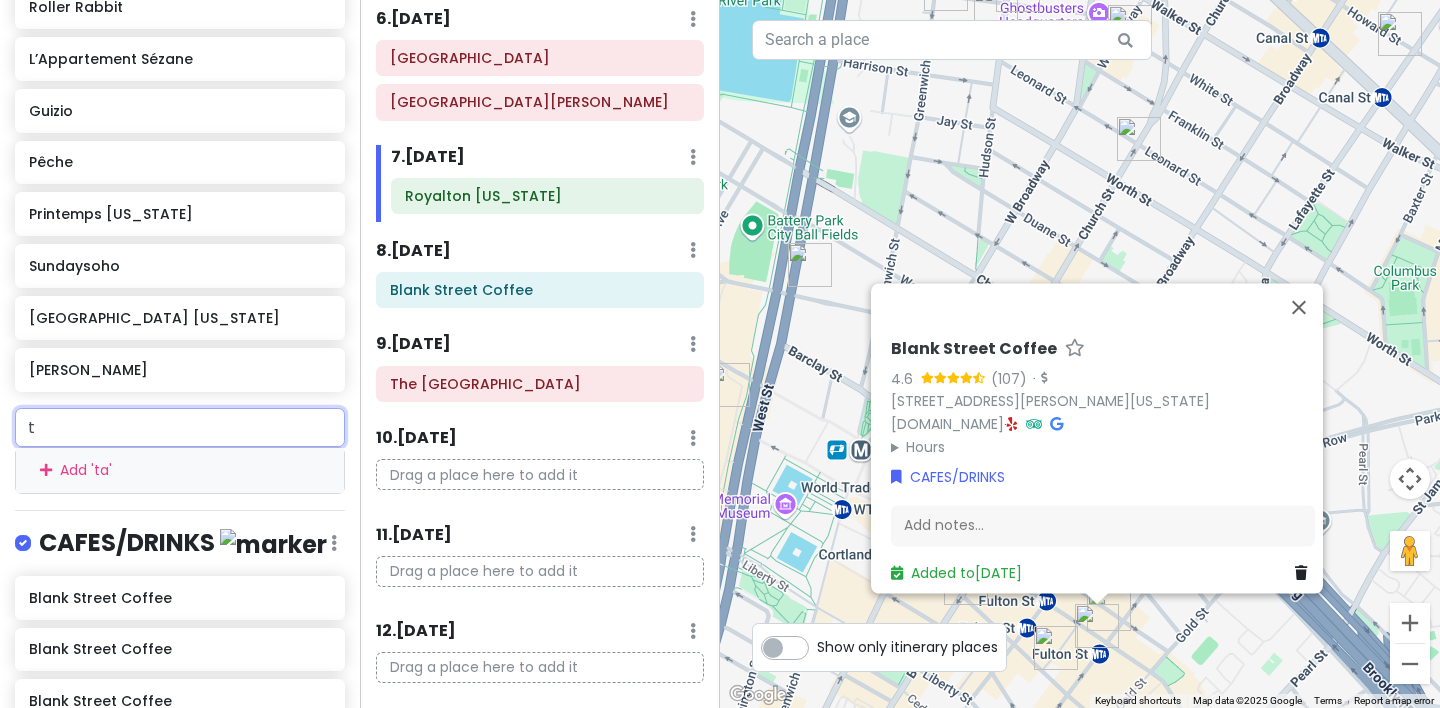 type 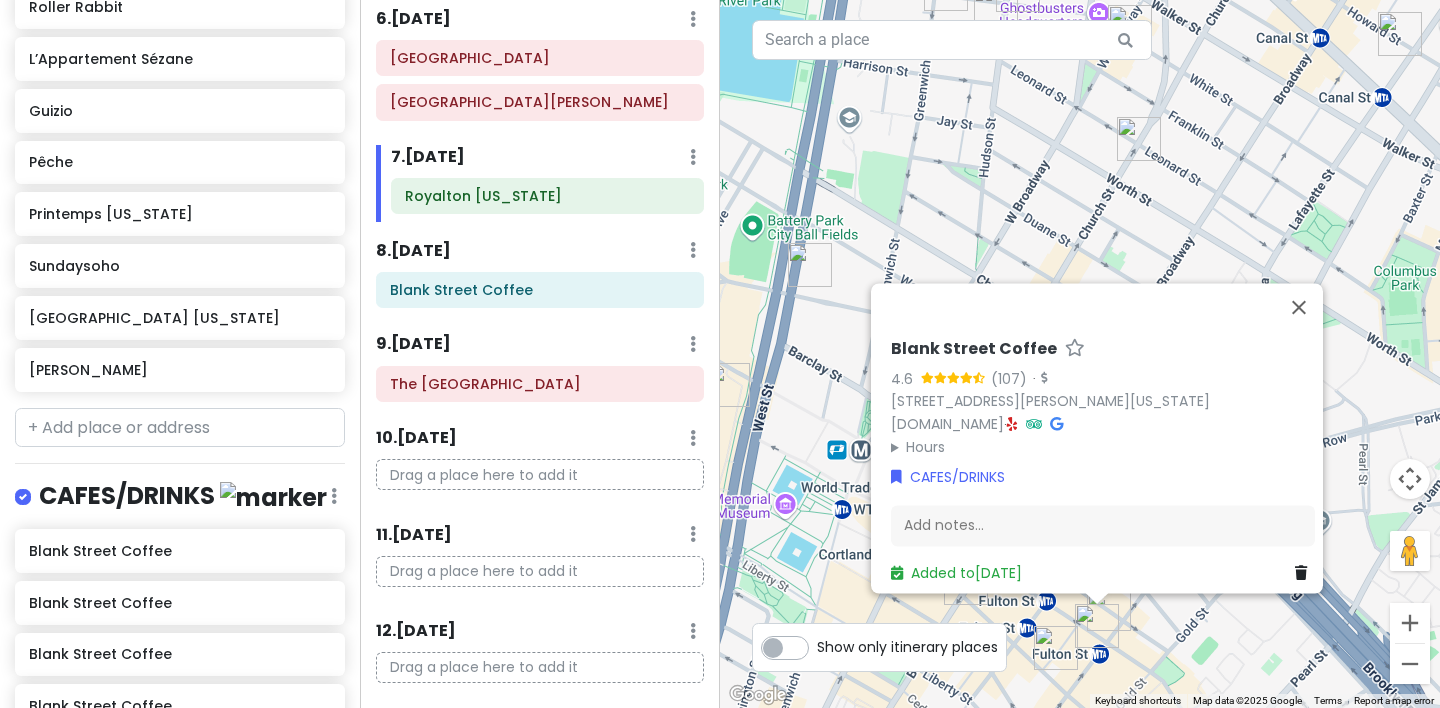 click on "8 .  [DATE] Add Day Notes Delete Day" at bounding box center (540, 255) 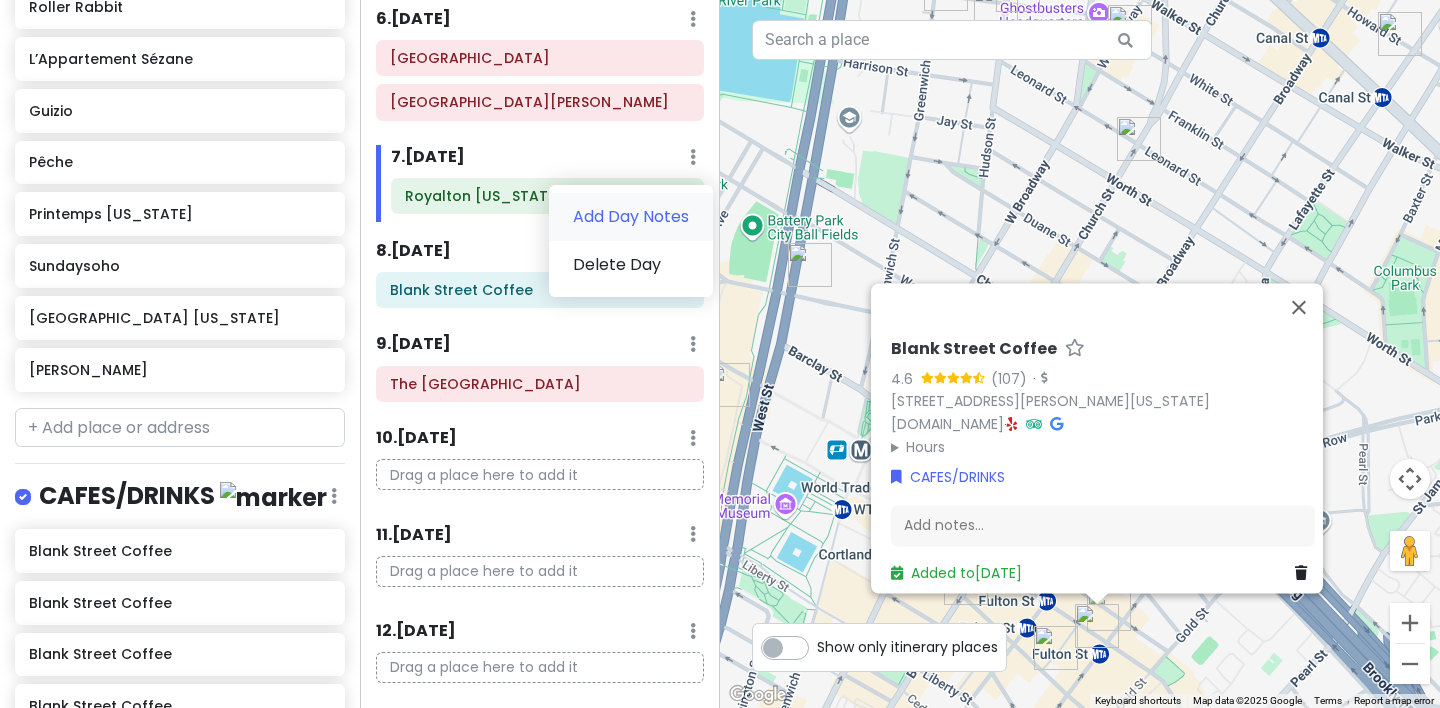 click on "Add Day Notes" at bounding box center [631, 217] 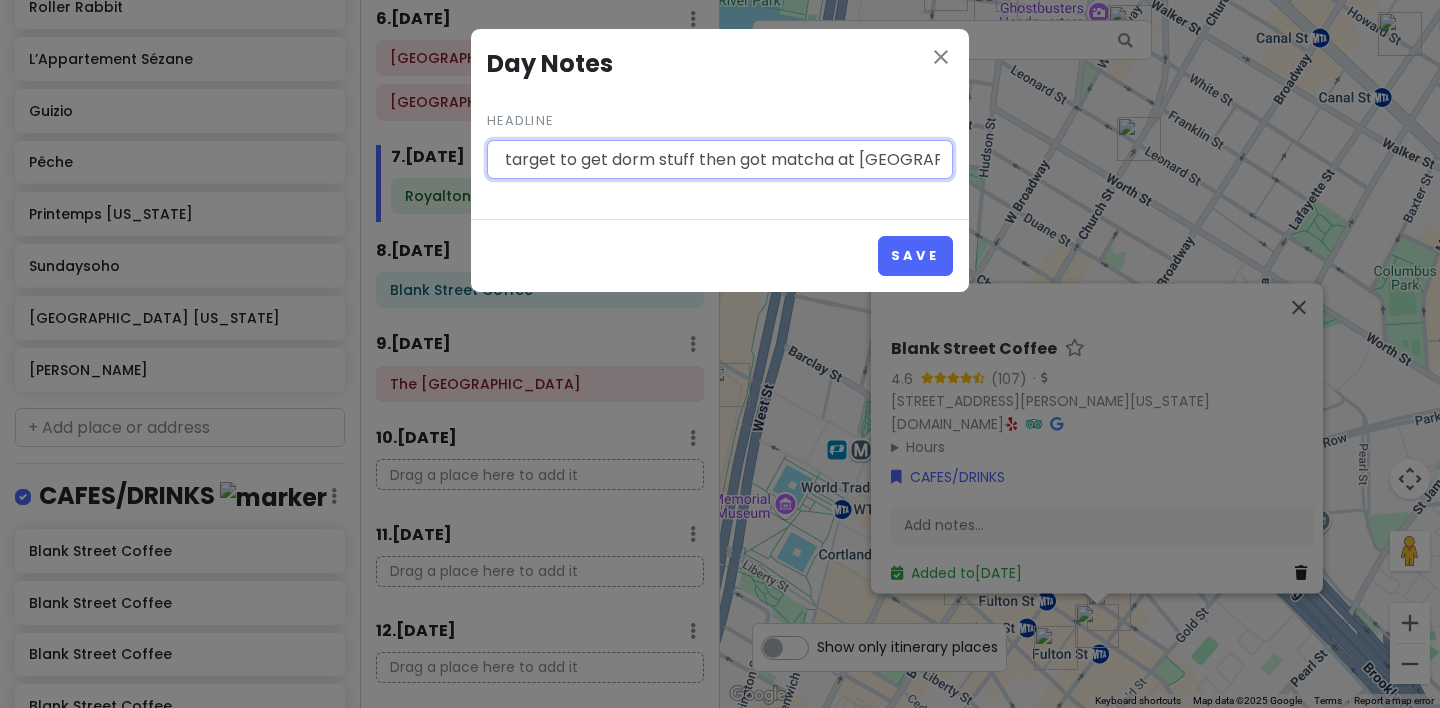 scroll, scrollTop: 0, scrollLeft: 52, axis: horizontal 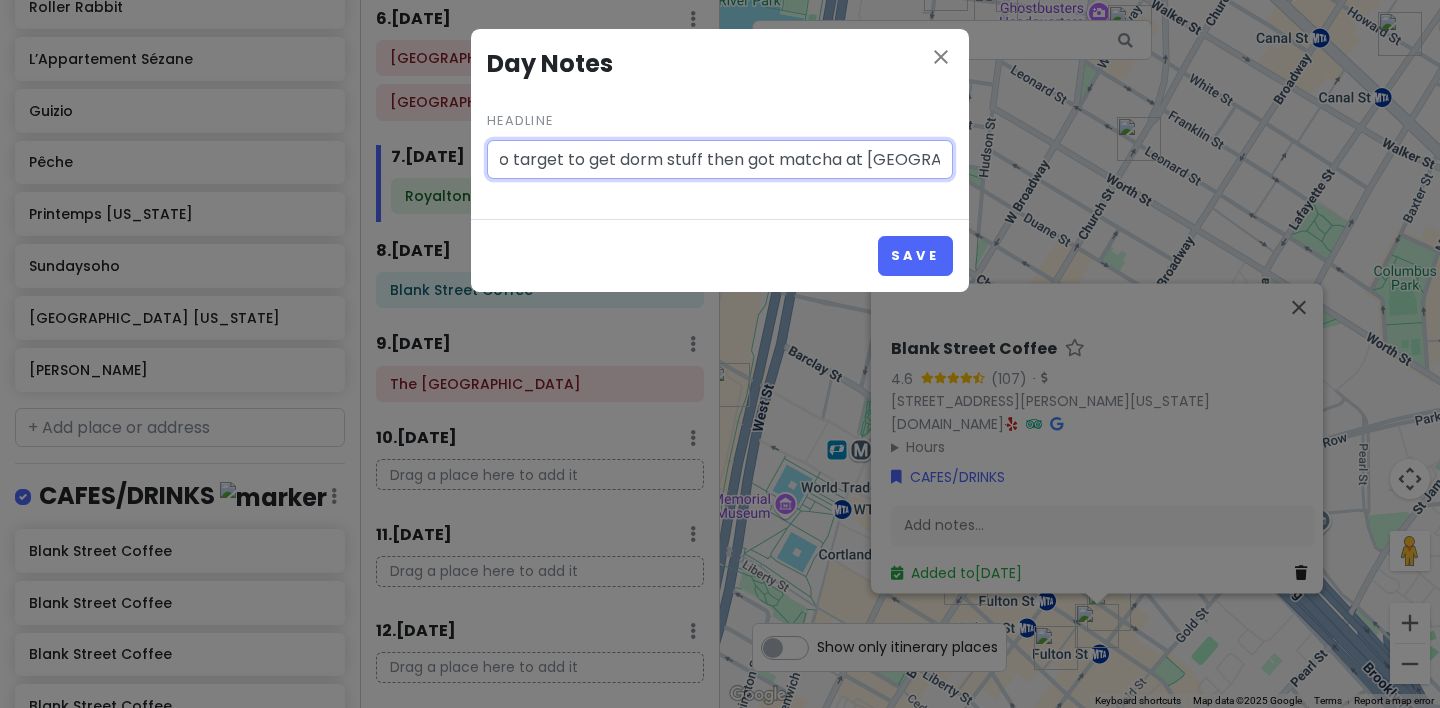 click on "went to target to get dorm stuff then got matcha at [GEOGRAPHIC_DATA]" at bounding box center (720, 160) 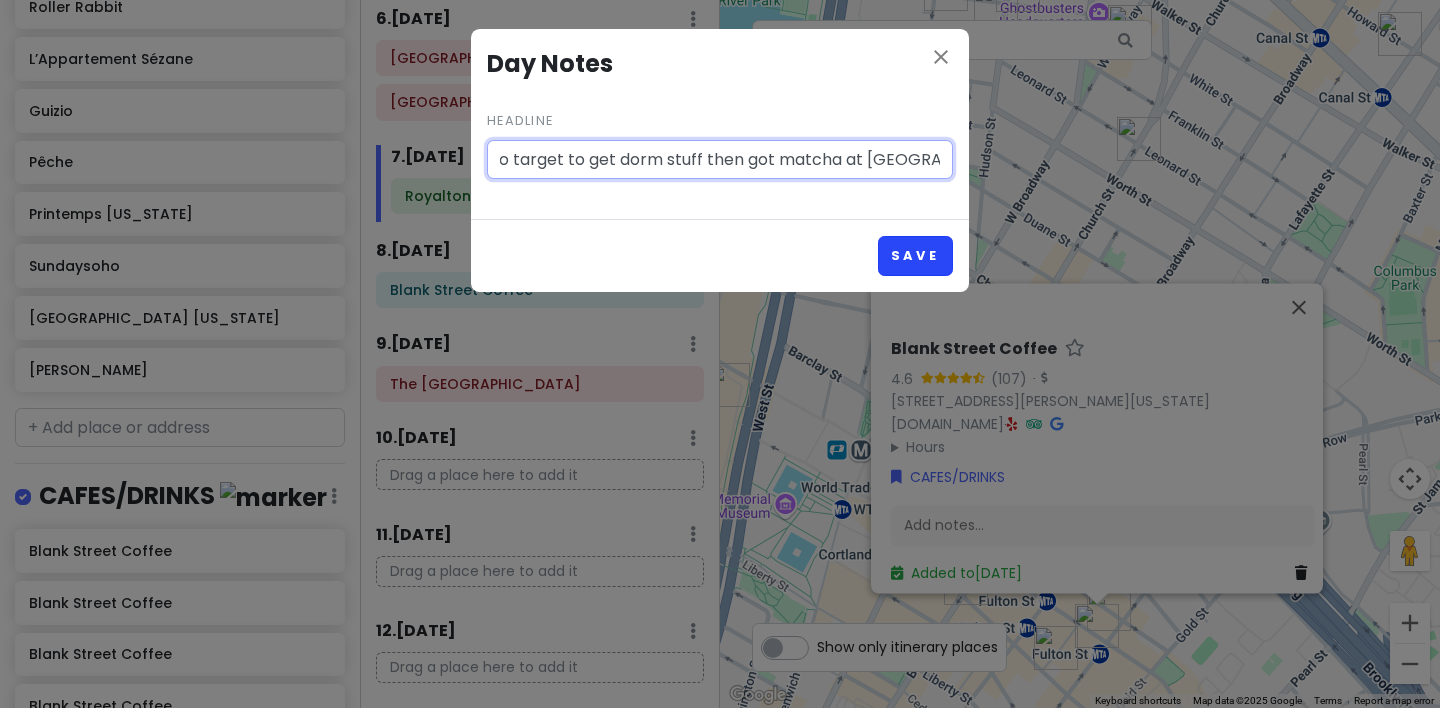 type on "went to target to get dorm stuff then got matcha at [GEOGRAPHIC_DATA]" 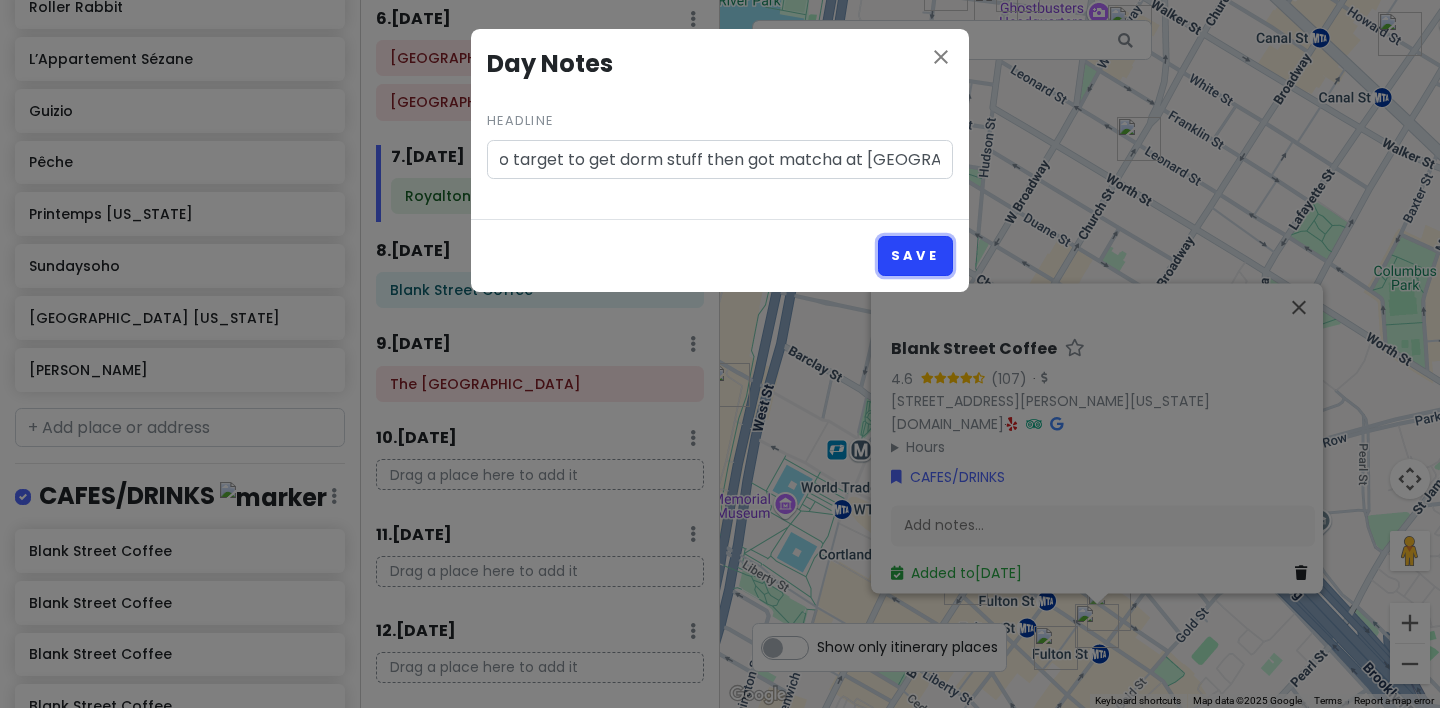 click on "Save" at bounding box center (915, 255) 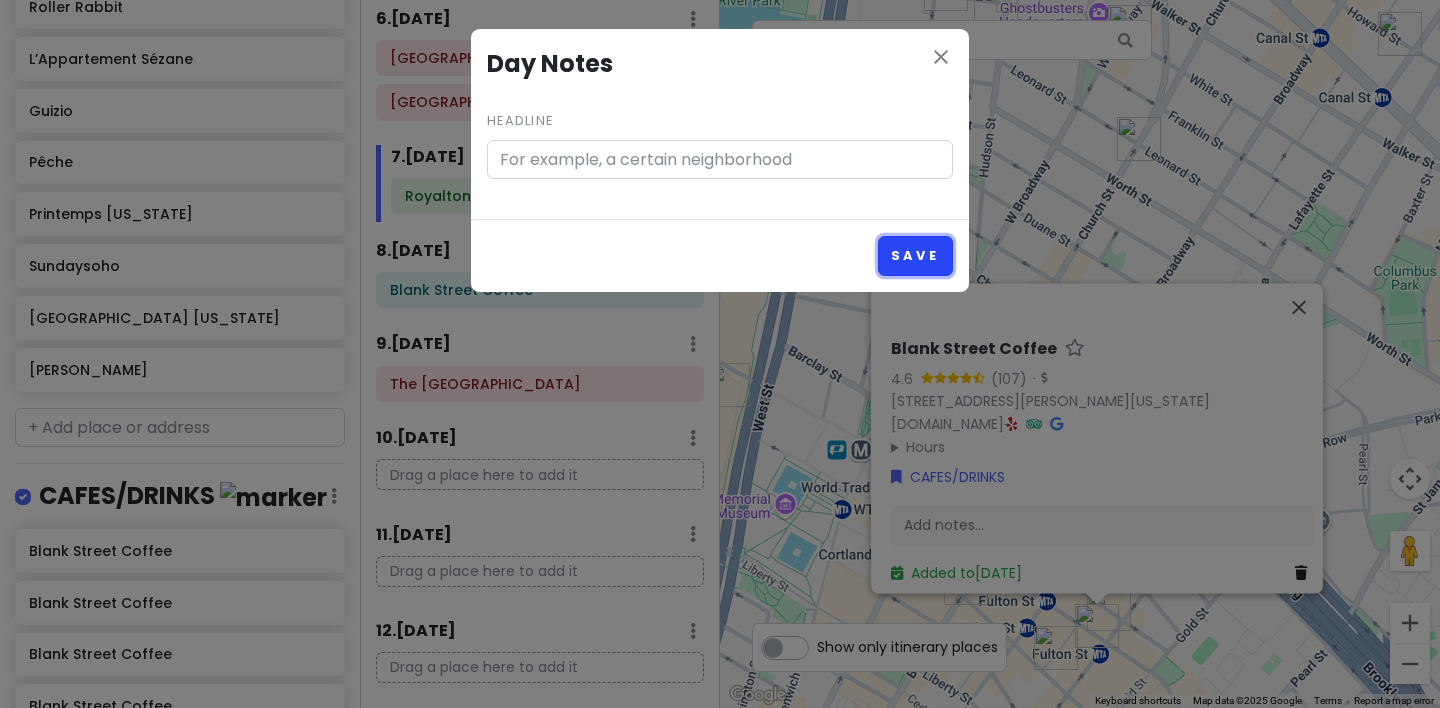 scroll, scrollTop: 0, scrollLeft: 0, axis: both 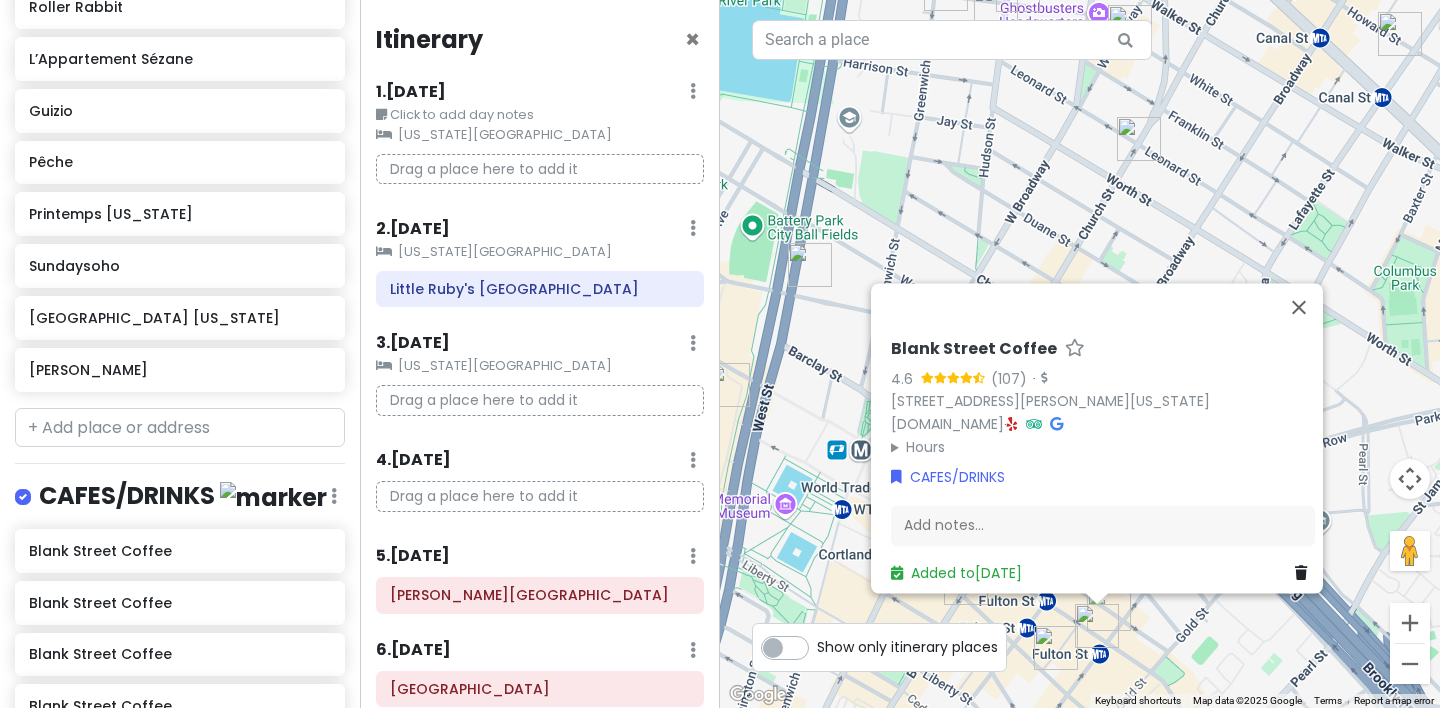 click at bounding box center (693, 91) 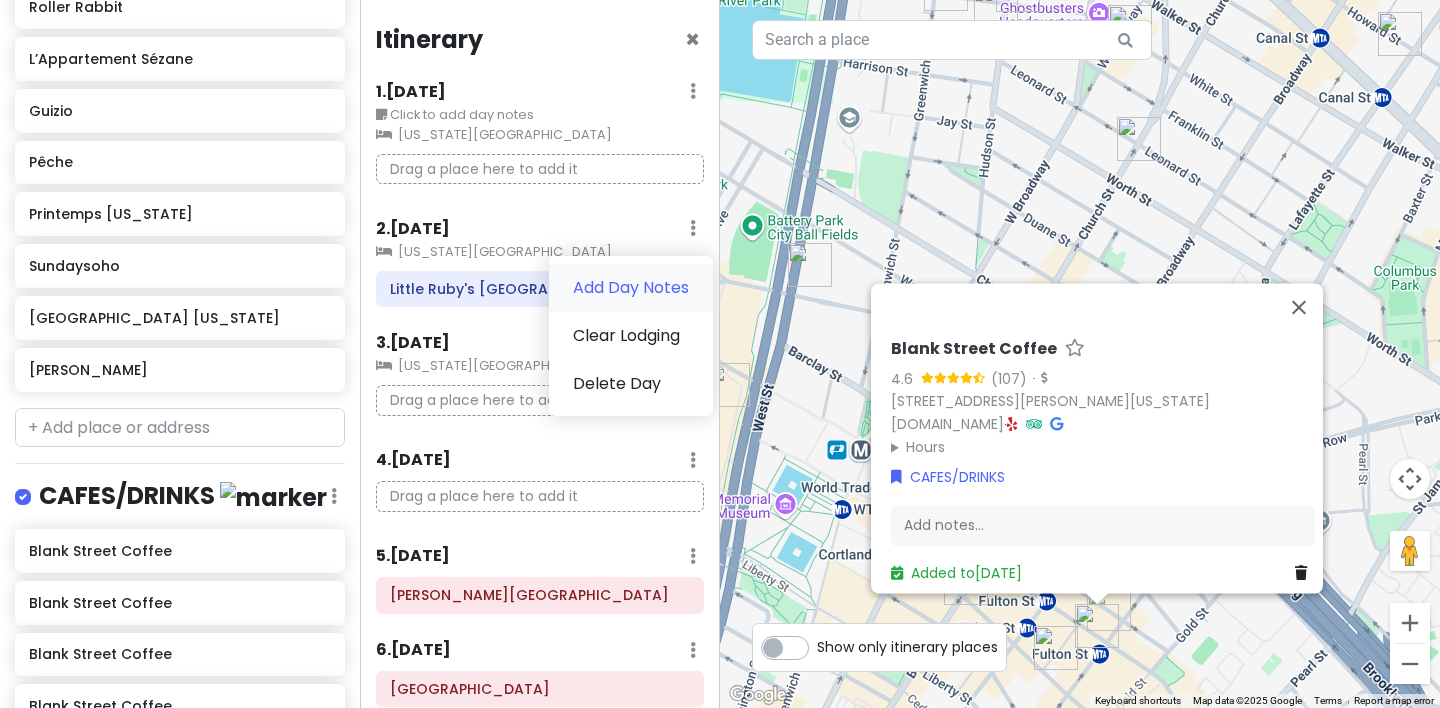 click on "Add Day Notes" at bounding box center [631, 288] 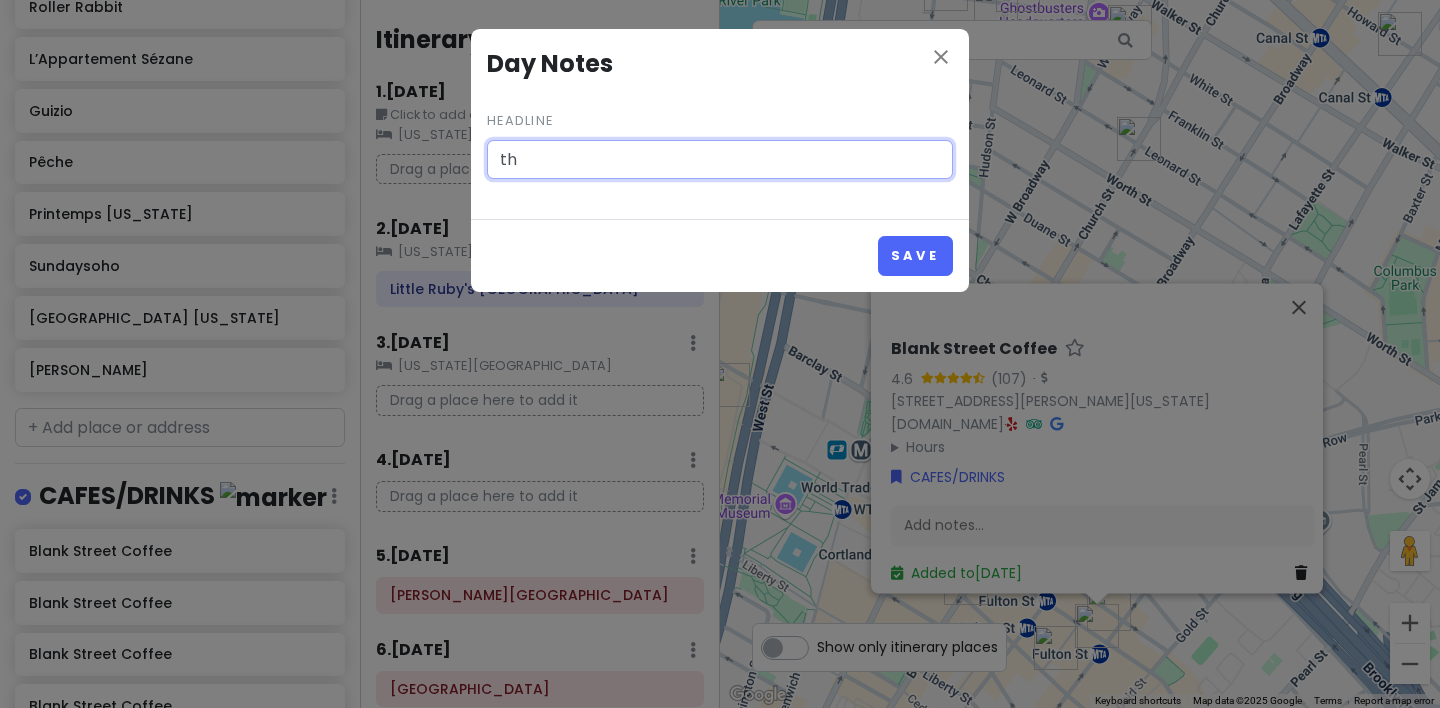 type on "t" 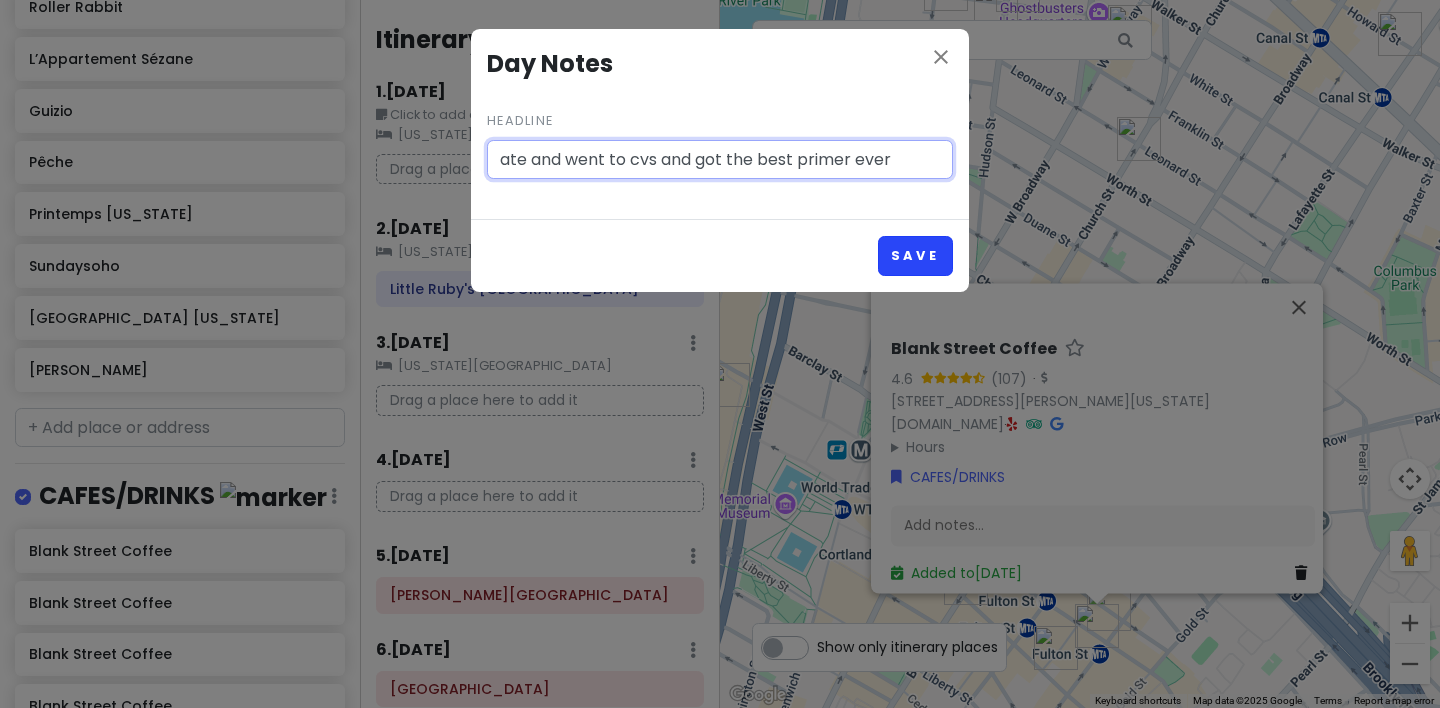 type on "ate and went to cvs and got the best primer ever" 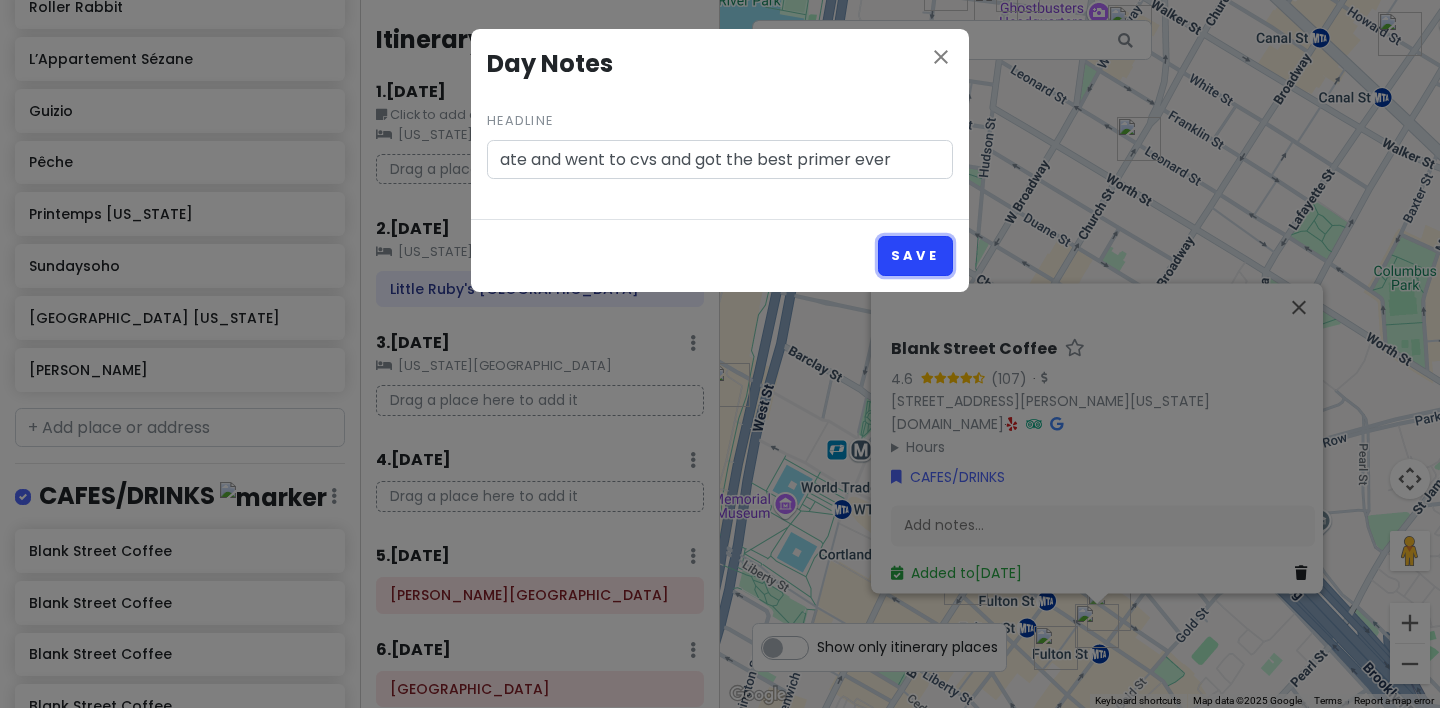 click on "Save" at bounding box center (915, 255) 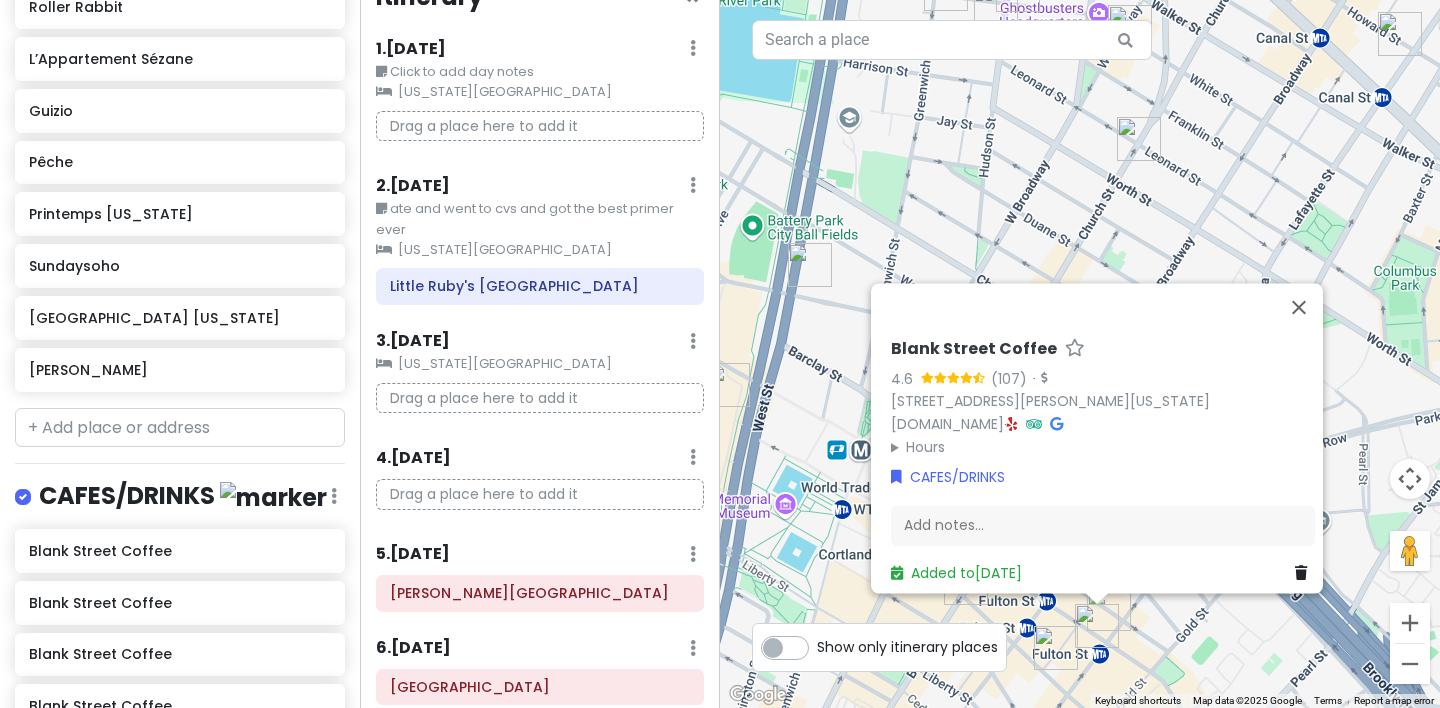 scroll, scrollTop: 76, scrollLeft: 0, axis: vertical 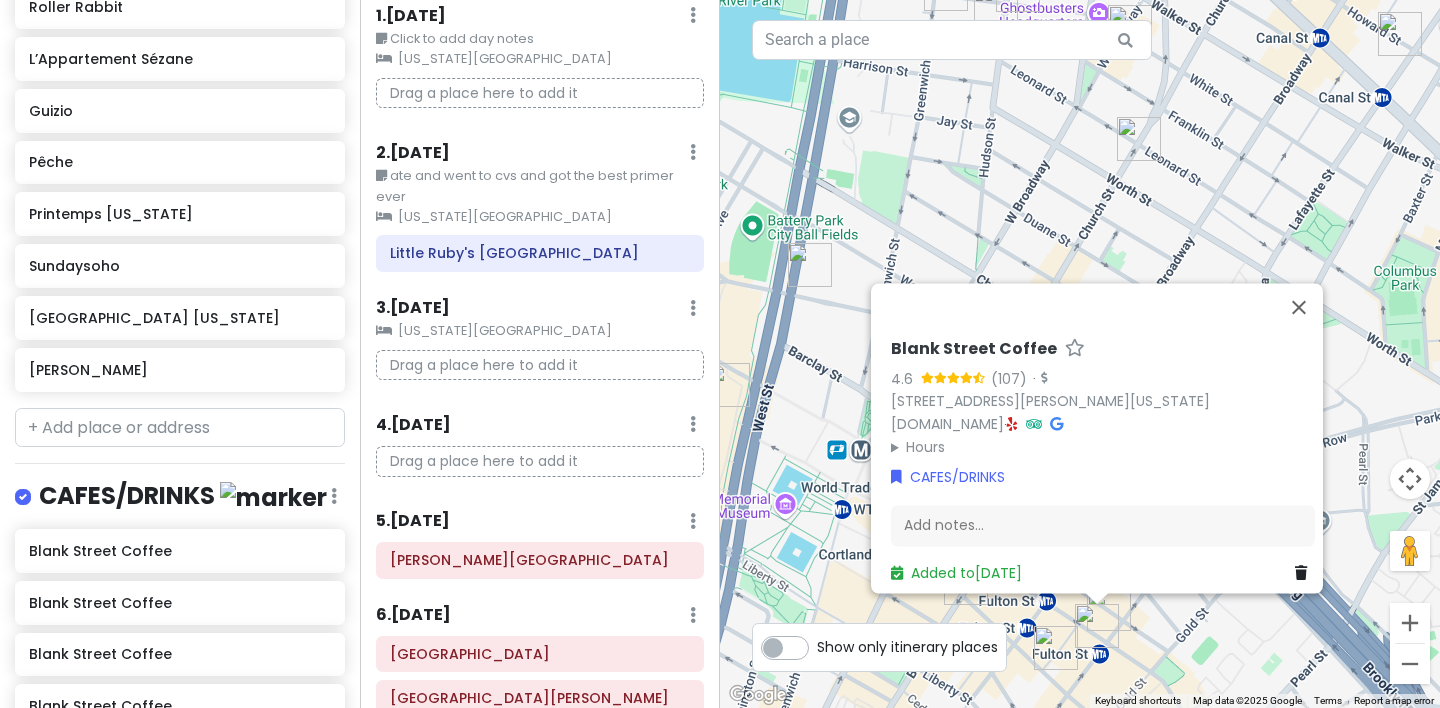 click on "2 .  [DATE] Edit Day Notes Clear Lodging Delete Day" at bounding box center (540, 157) 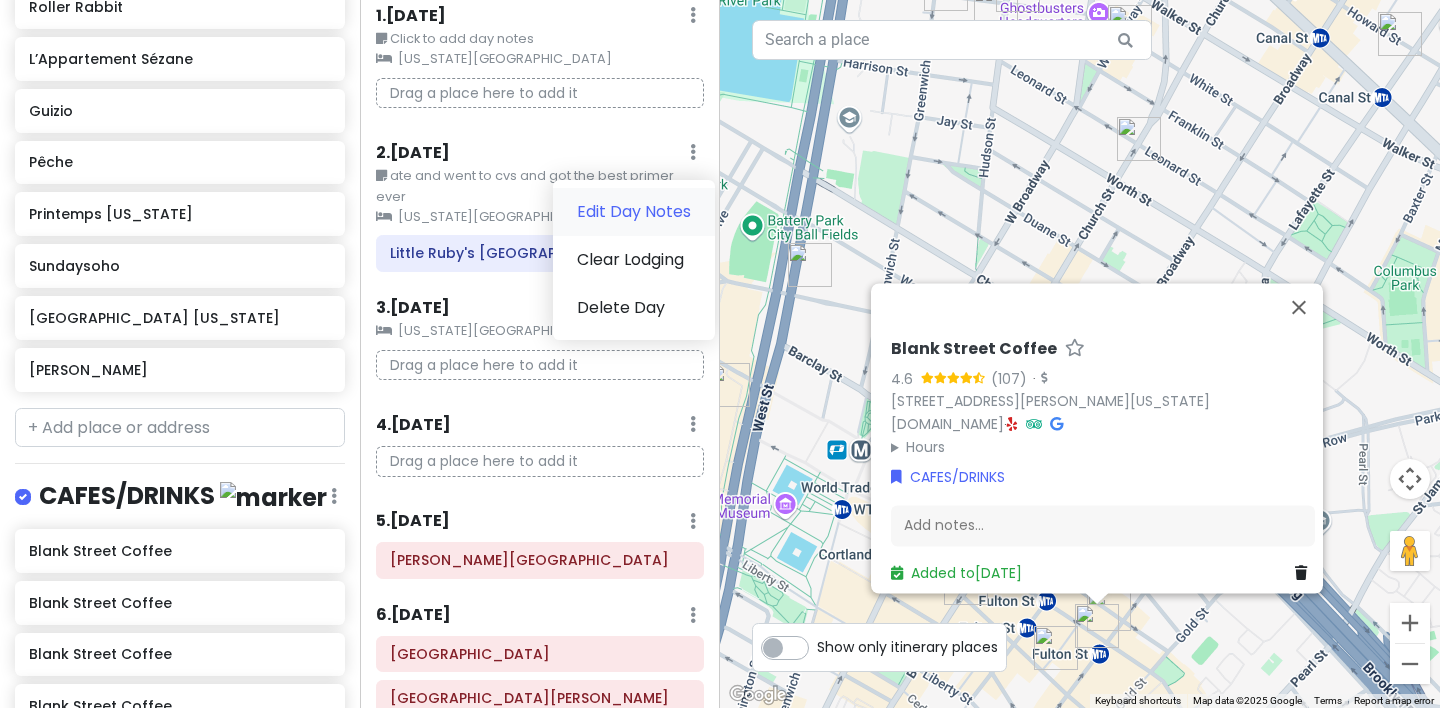 click on "Edit Day Notes" at bounding box center (634, 212) 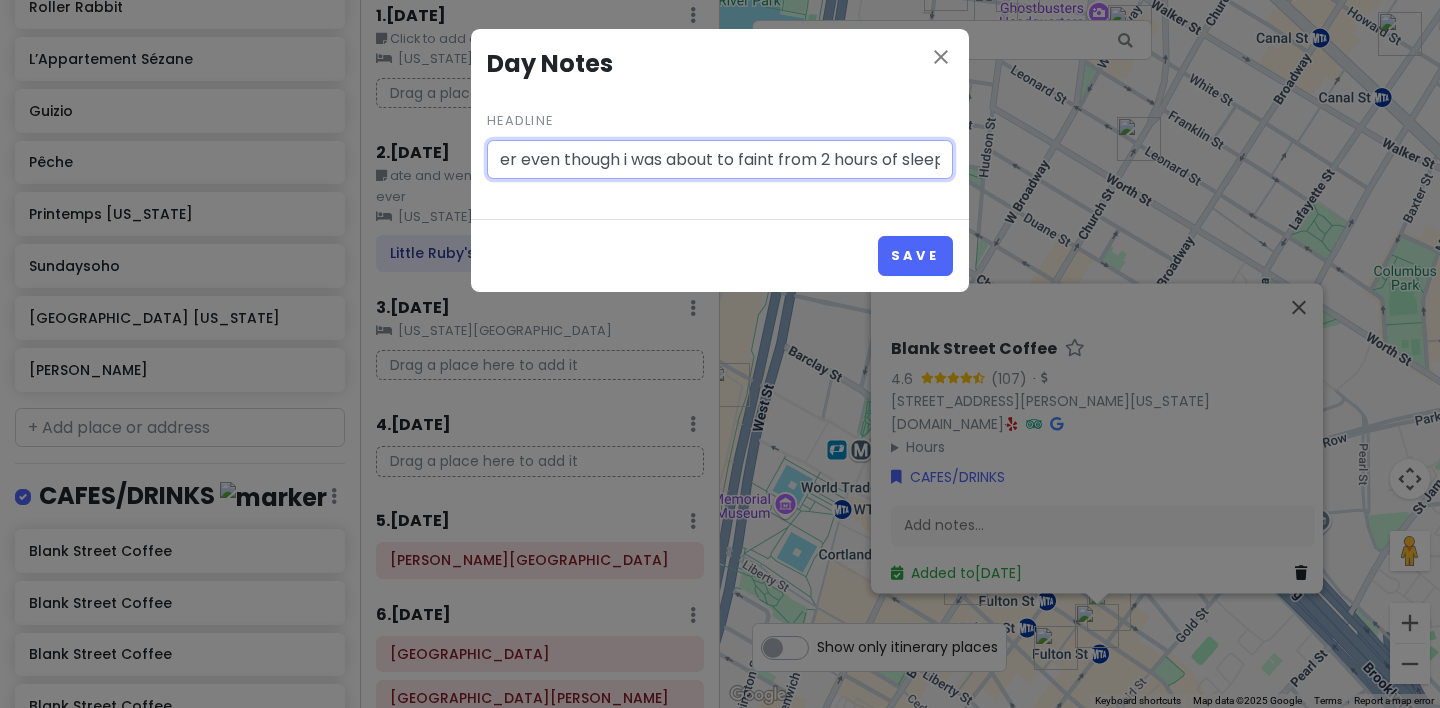 scroll, scrollTop: 0, scrollLeft: 385, axis: horizontal 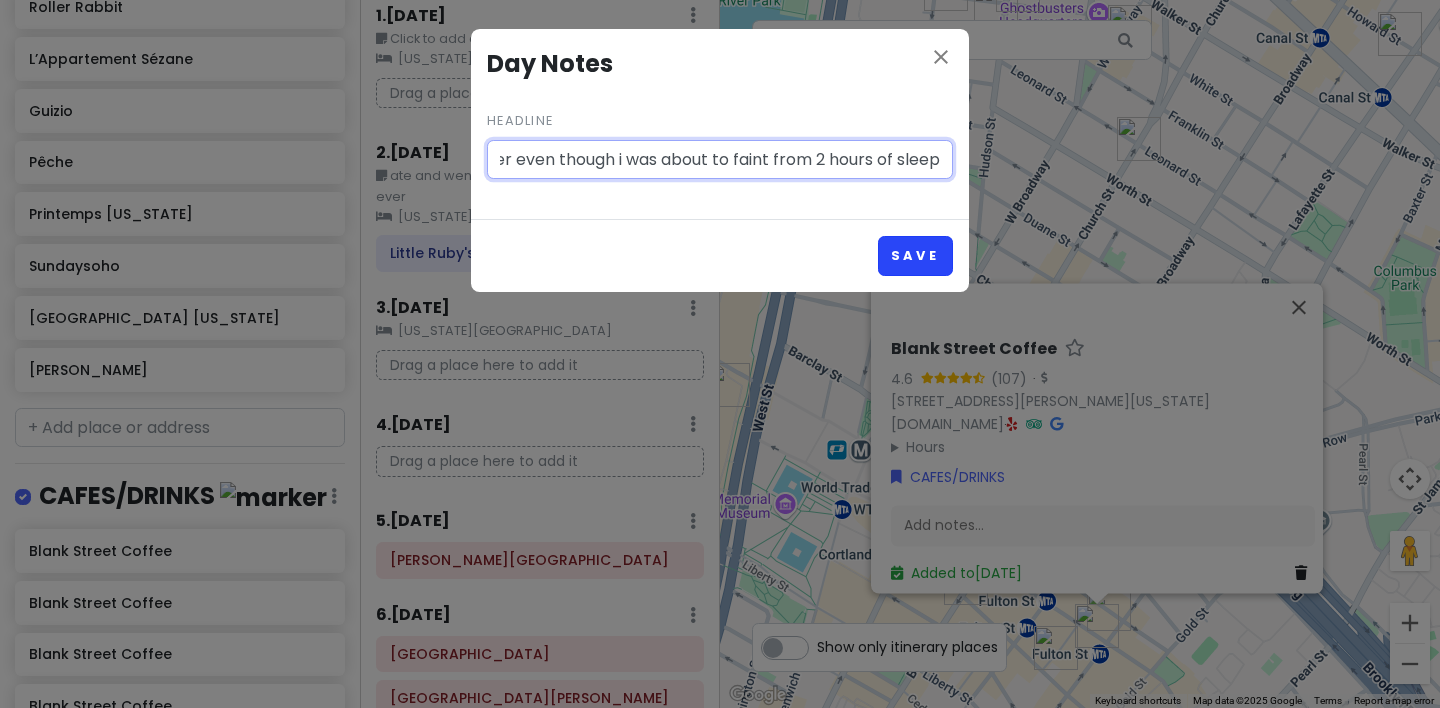type on "ate and went to cvs and got the best primer ever even though i was about to faint from 2 hours of sleep" 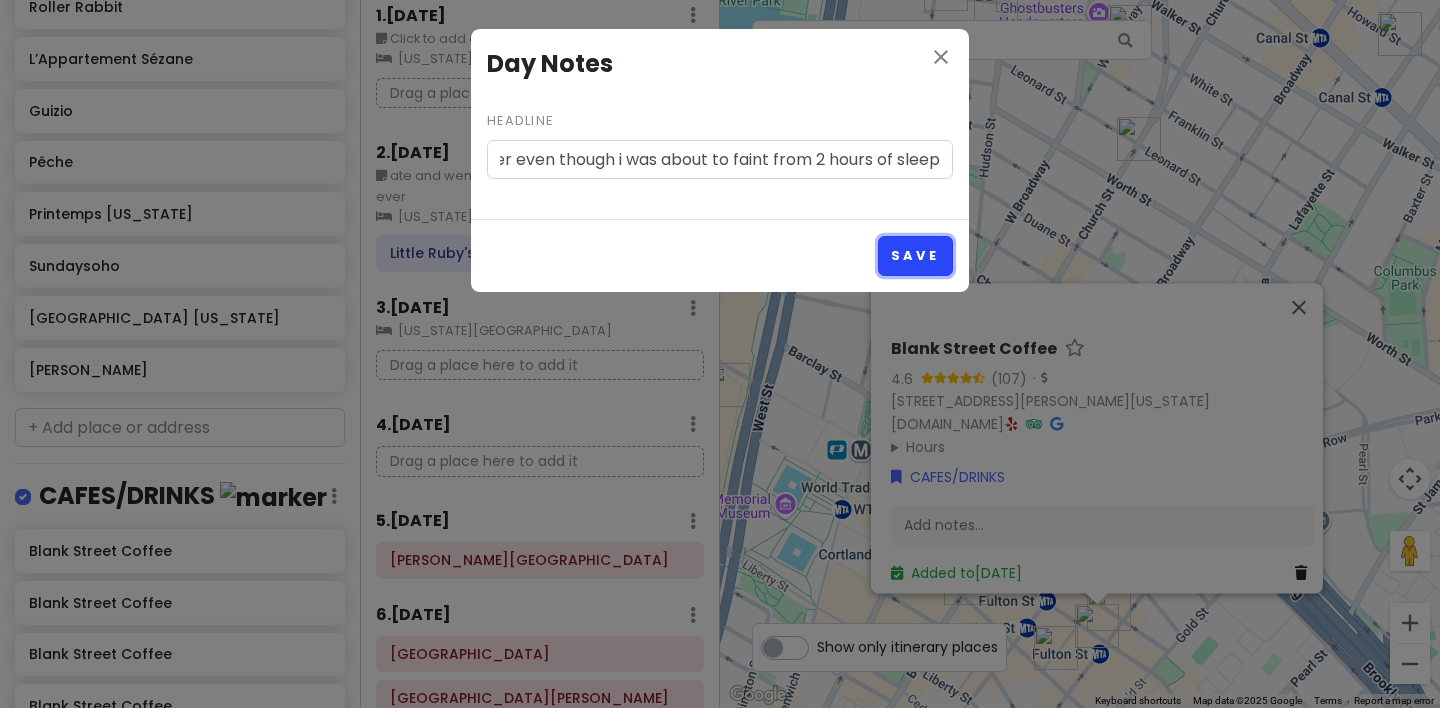click on "Save" at bounding box center [915, 255] 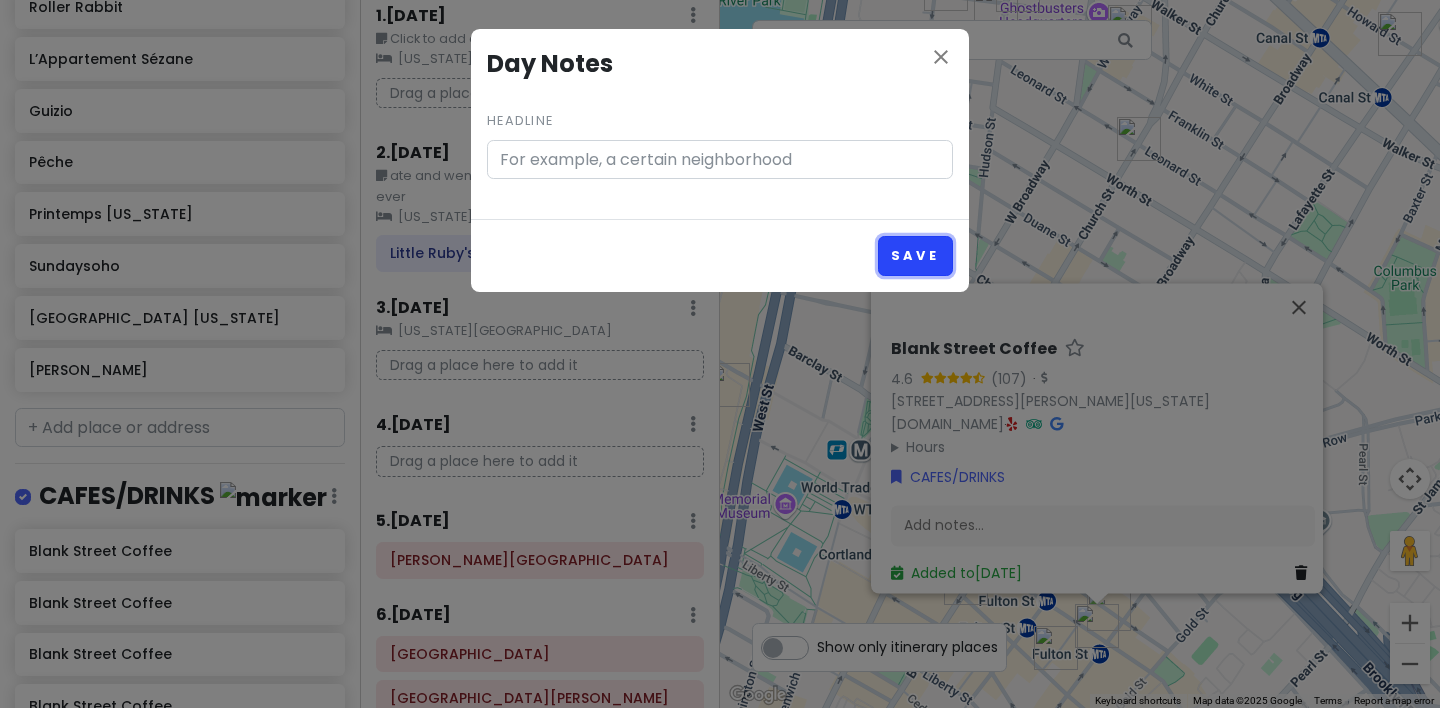 scroll, scrollTop: 0, scrollLeft: 0, axis: both 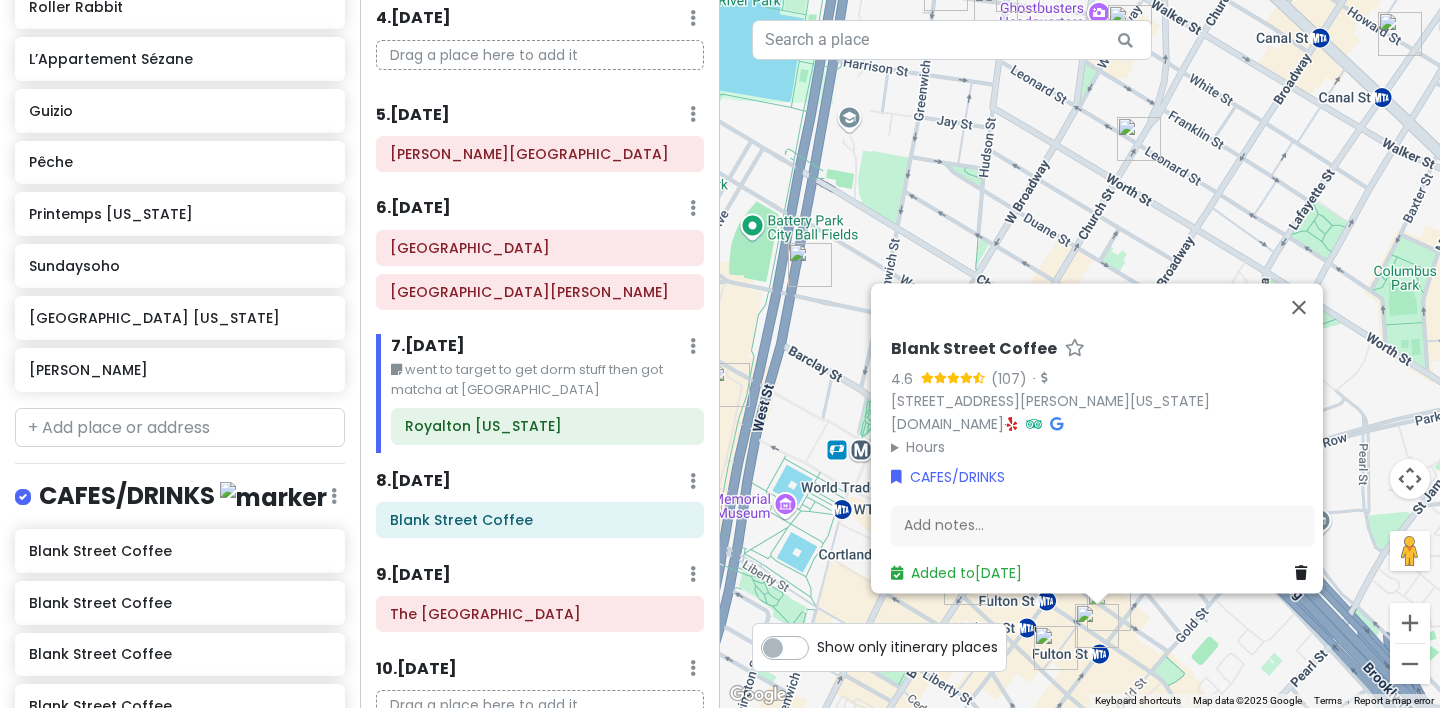 click on "6 .  [DATE] Add Day Notes Delete Day" at bounding box center (540, 213) 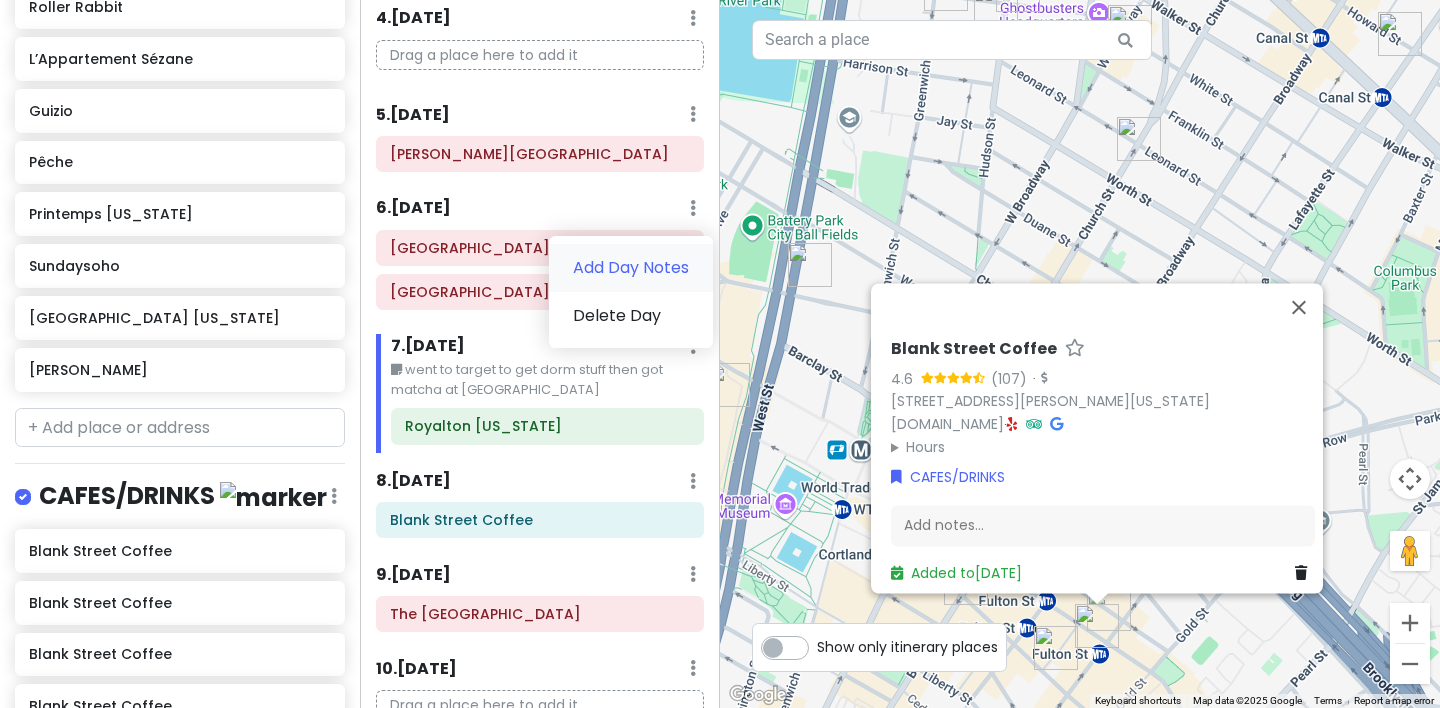 click on "Add Day Notes" at bounding box center (631, 268) 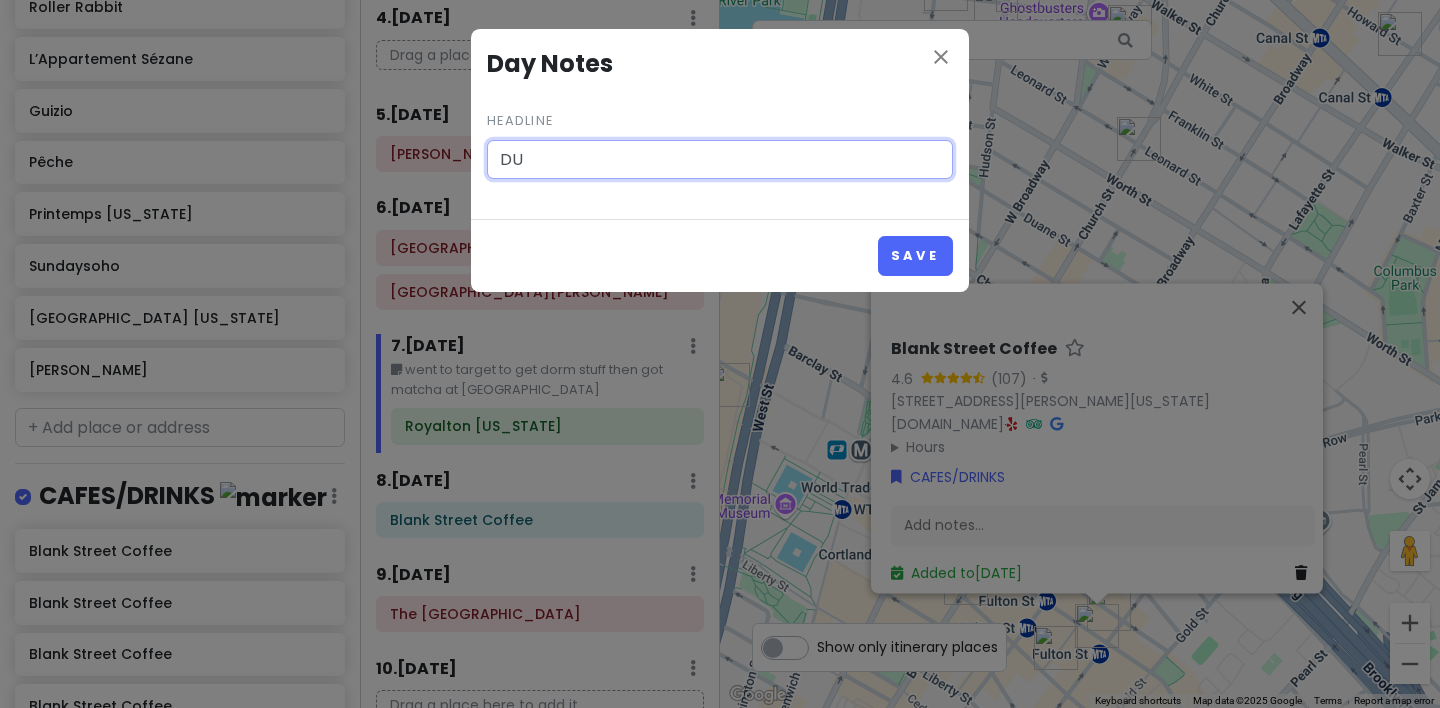 type on "D" 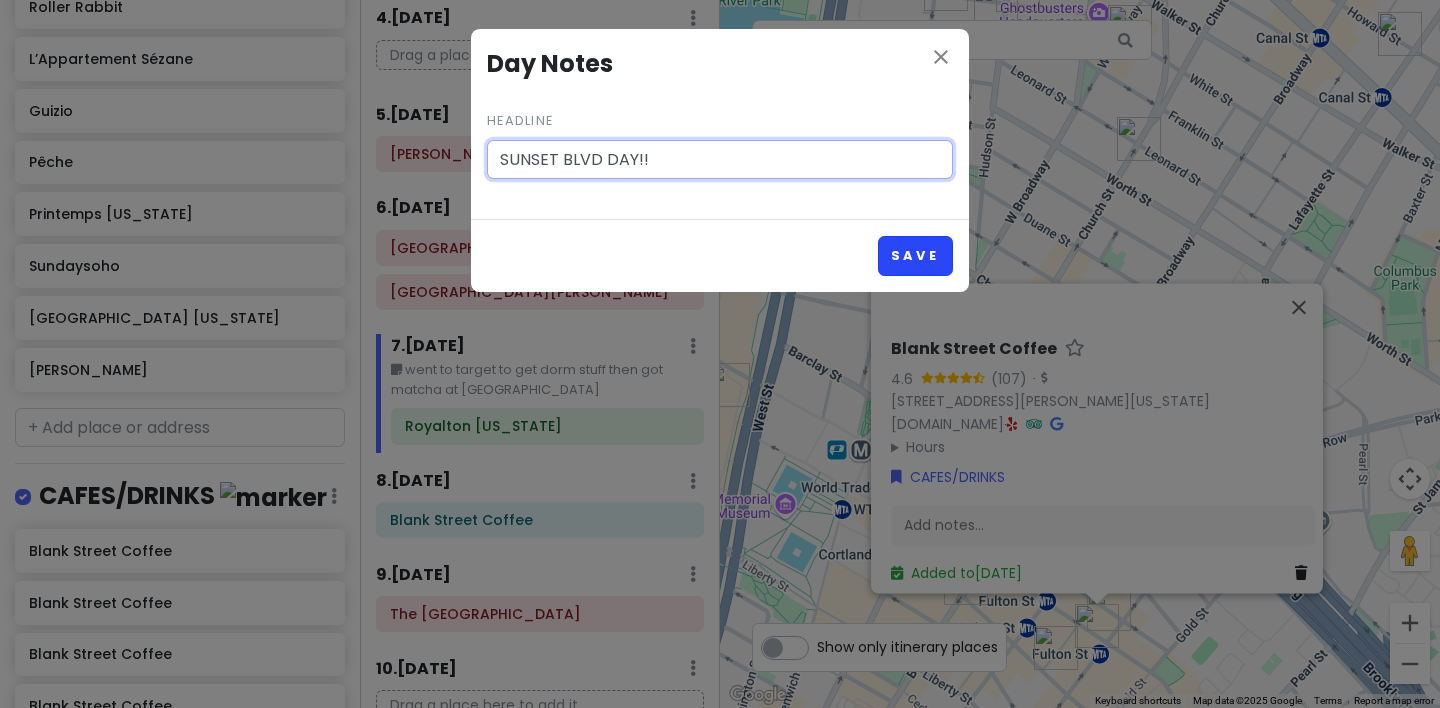 type on "SUNSET BLVD DAY!!" 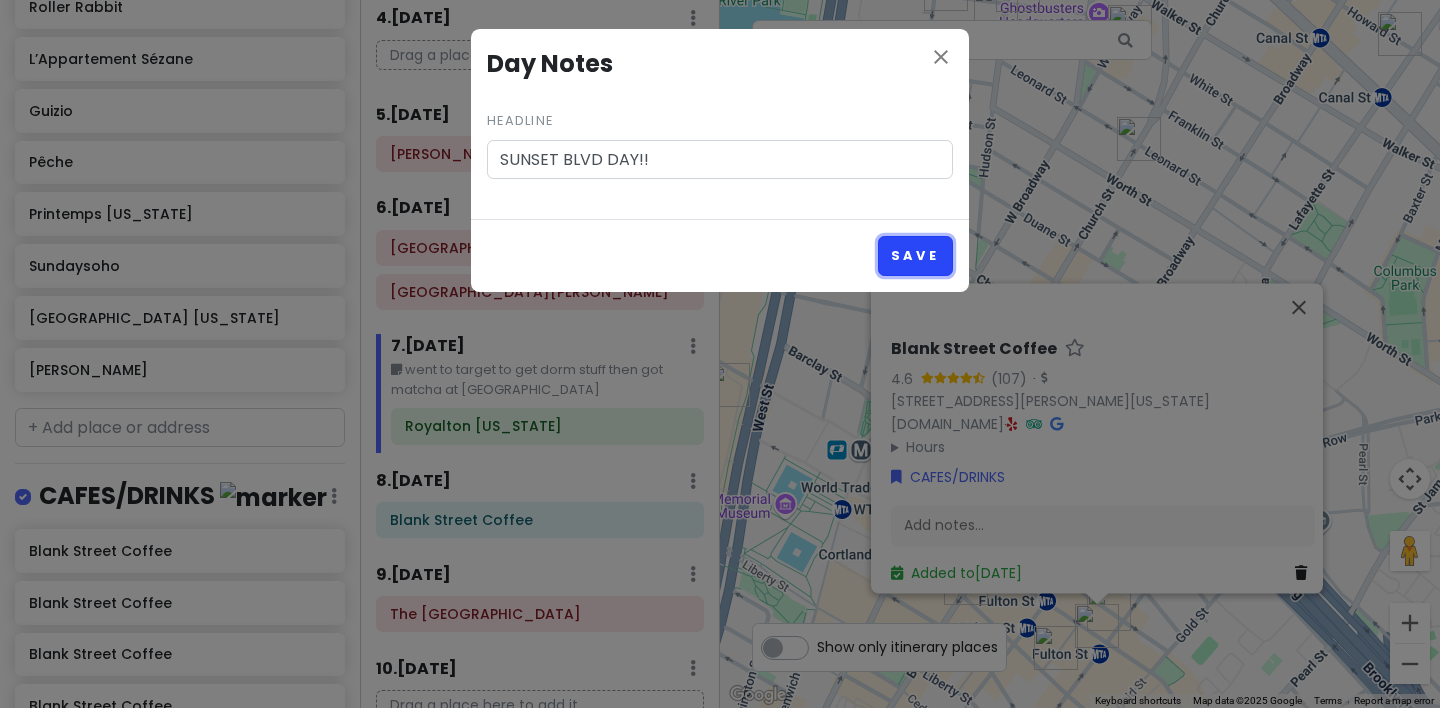 click on "Save" at bounding box center [915, 255] 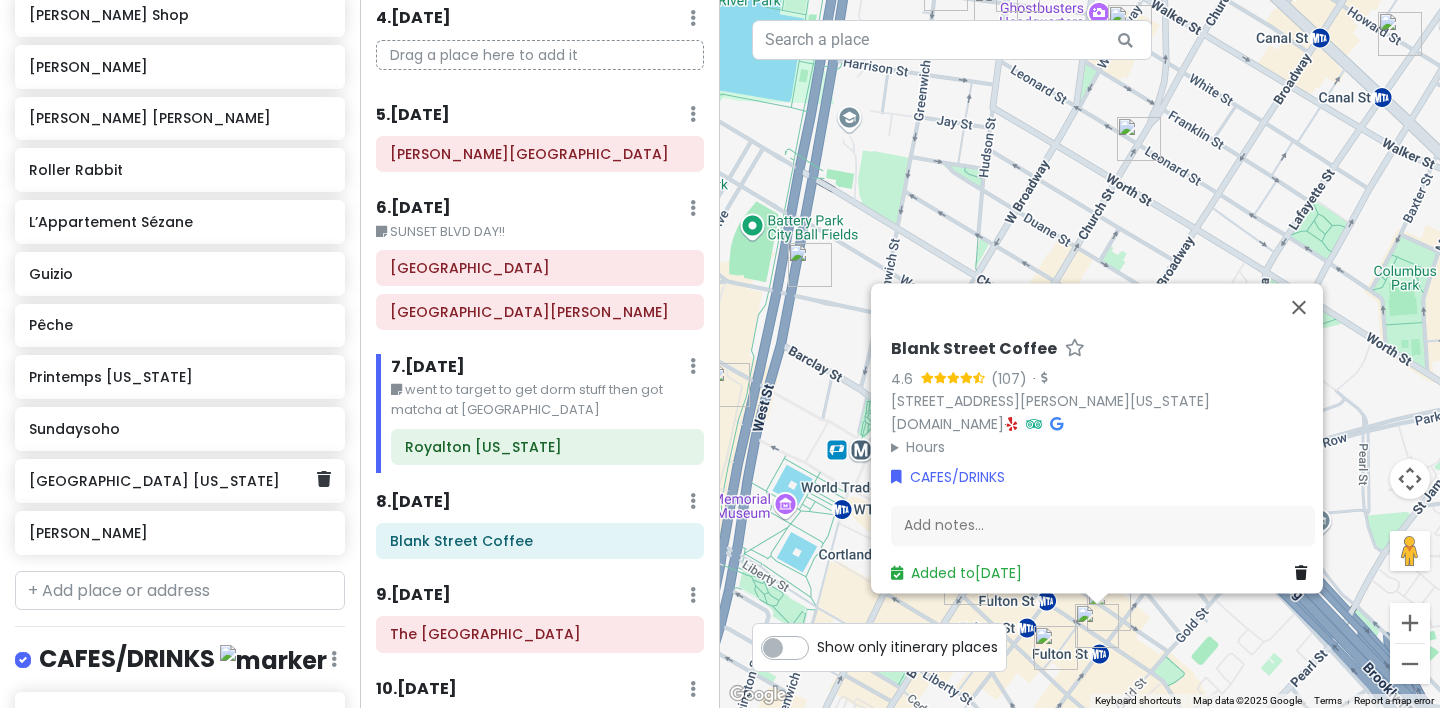scroll, scrollTop: 6313, scrollLeft: 0, axis: vertical 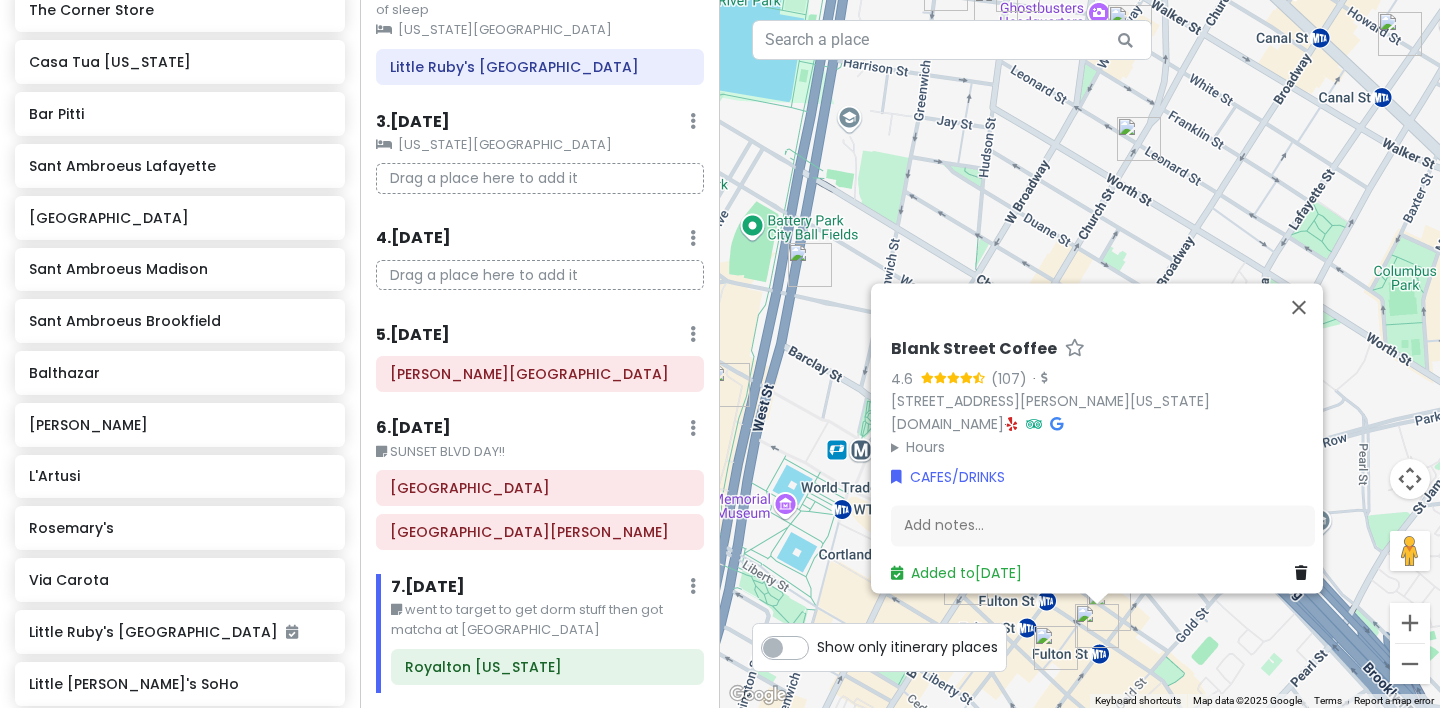click at bounding box center (693, -192) 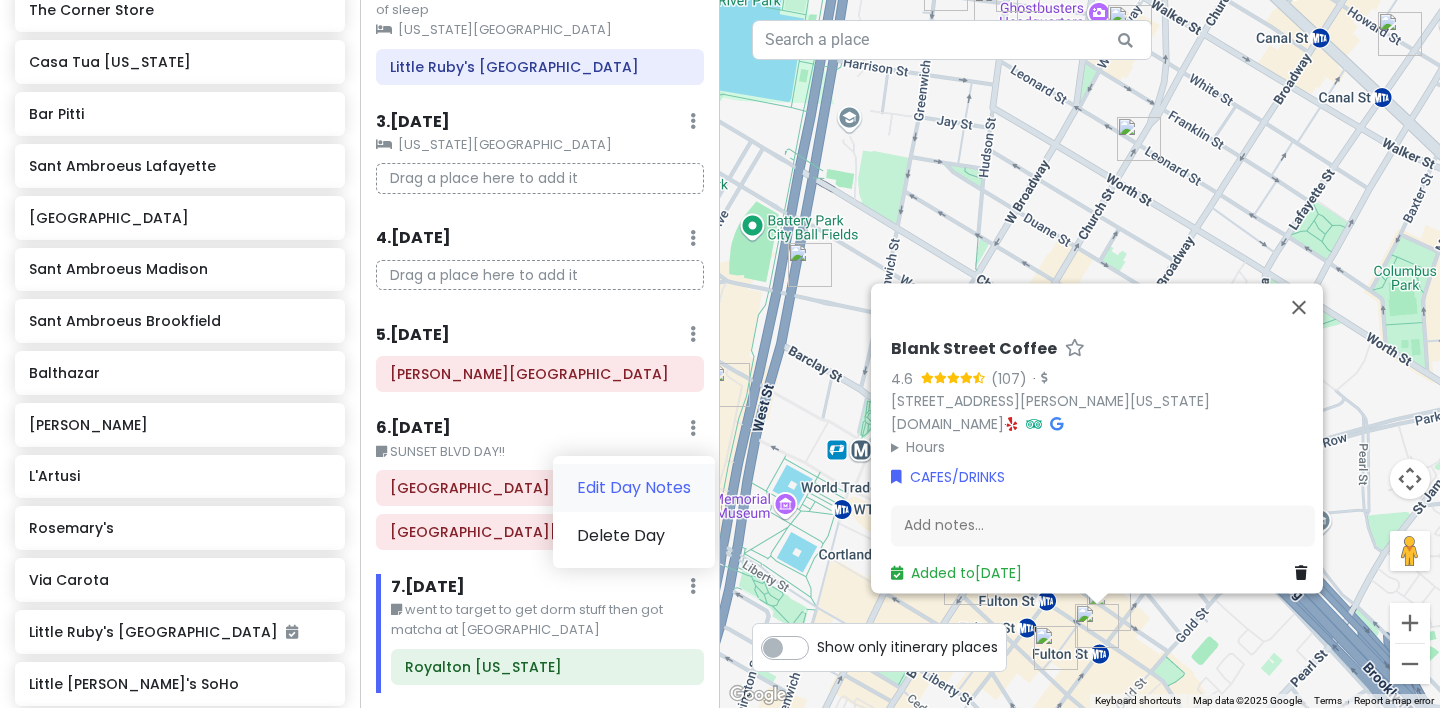 click on "Edit Day Notes" at bounding box center (634, 488) 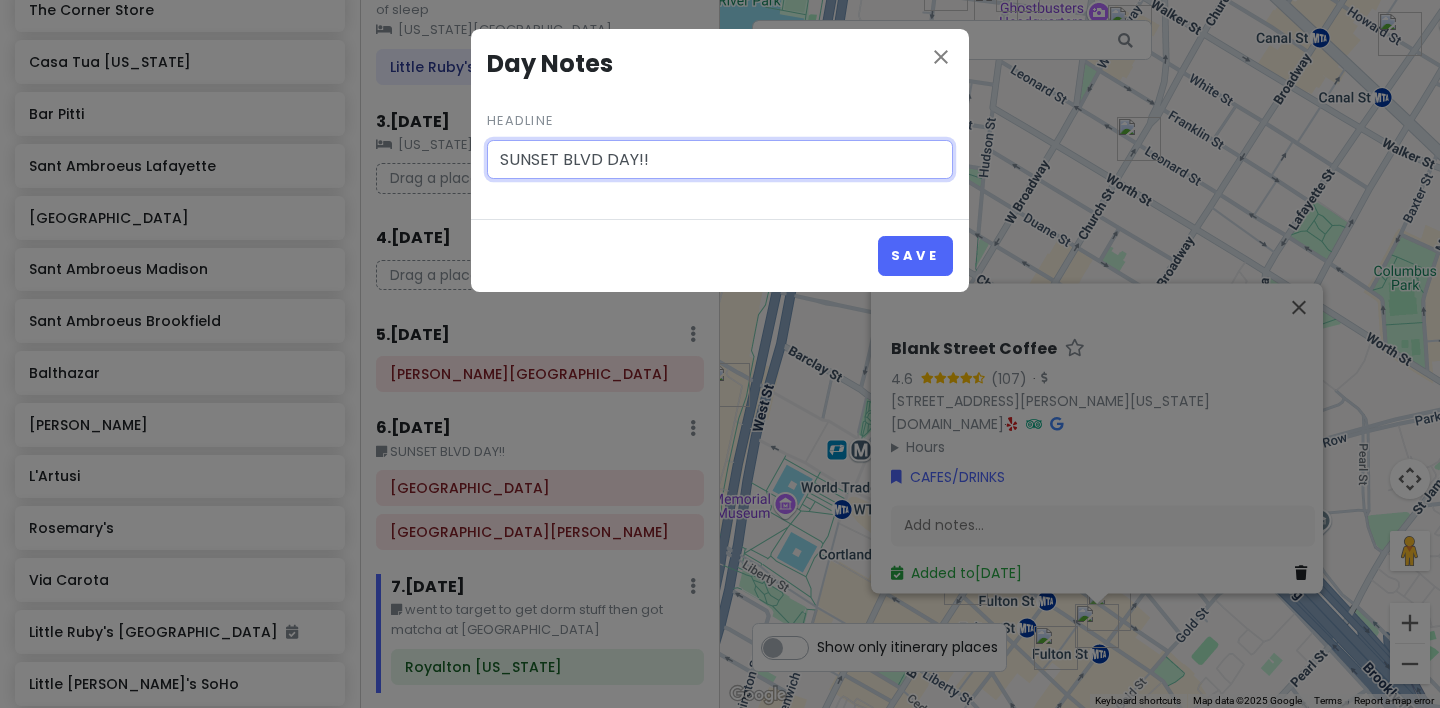 click on "SUNSET BLVD DAY!!" at bounding box center (720, 160) 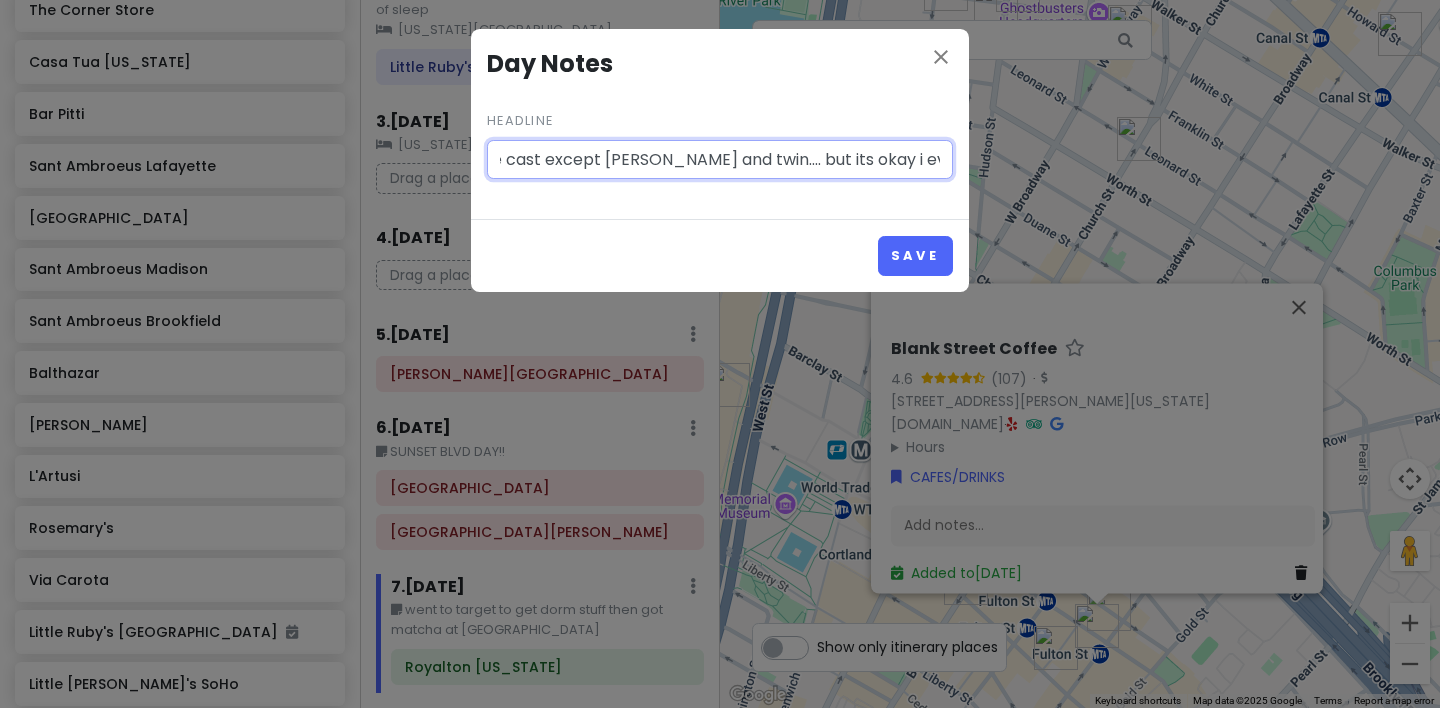 scroll, scrollTop: 0, scrollLeft: 338, axis: horizontal 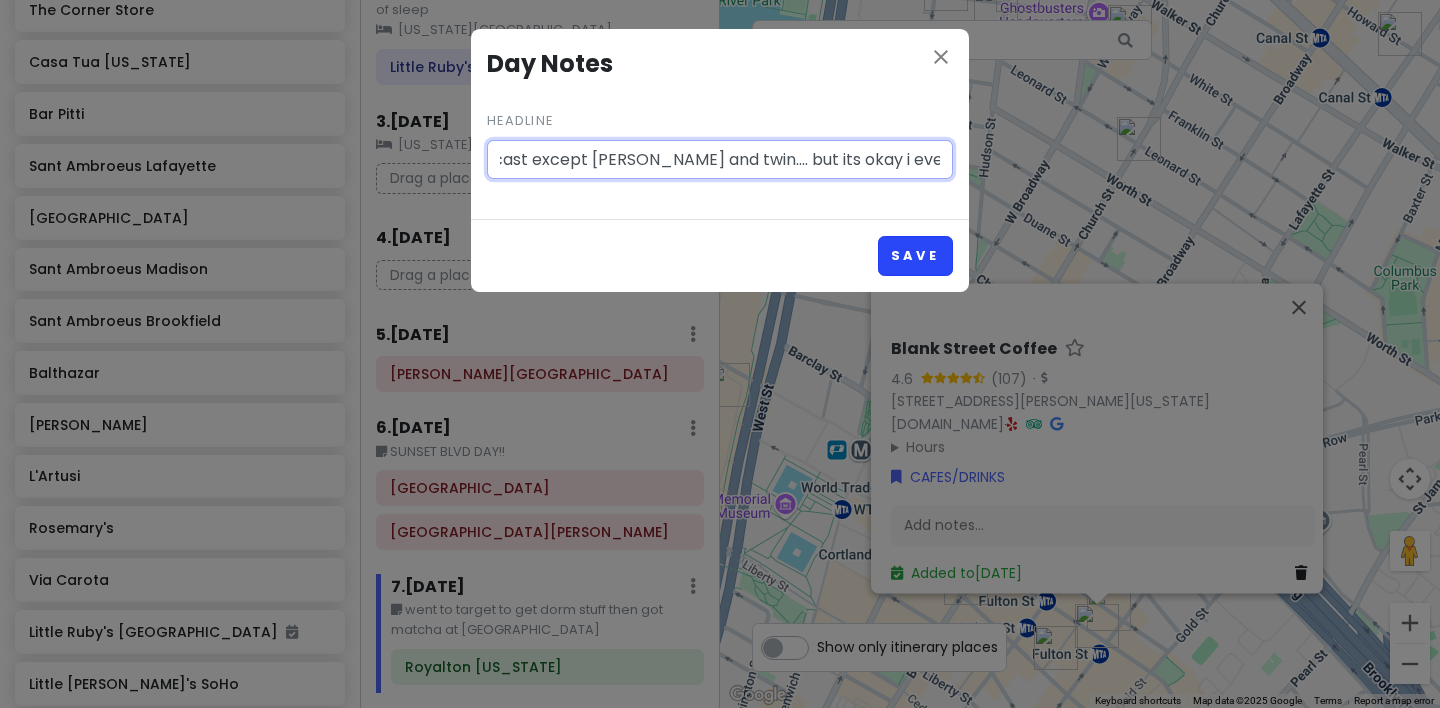 type on "SUNSET BLVD DAY!! met almost the whole cast except [PERSON_NAME] and twin.... but its okay i even saw [PERSON_NAME]" 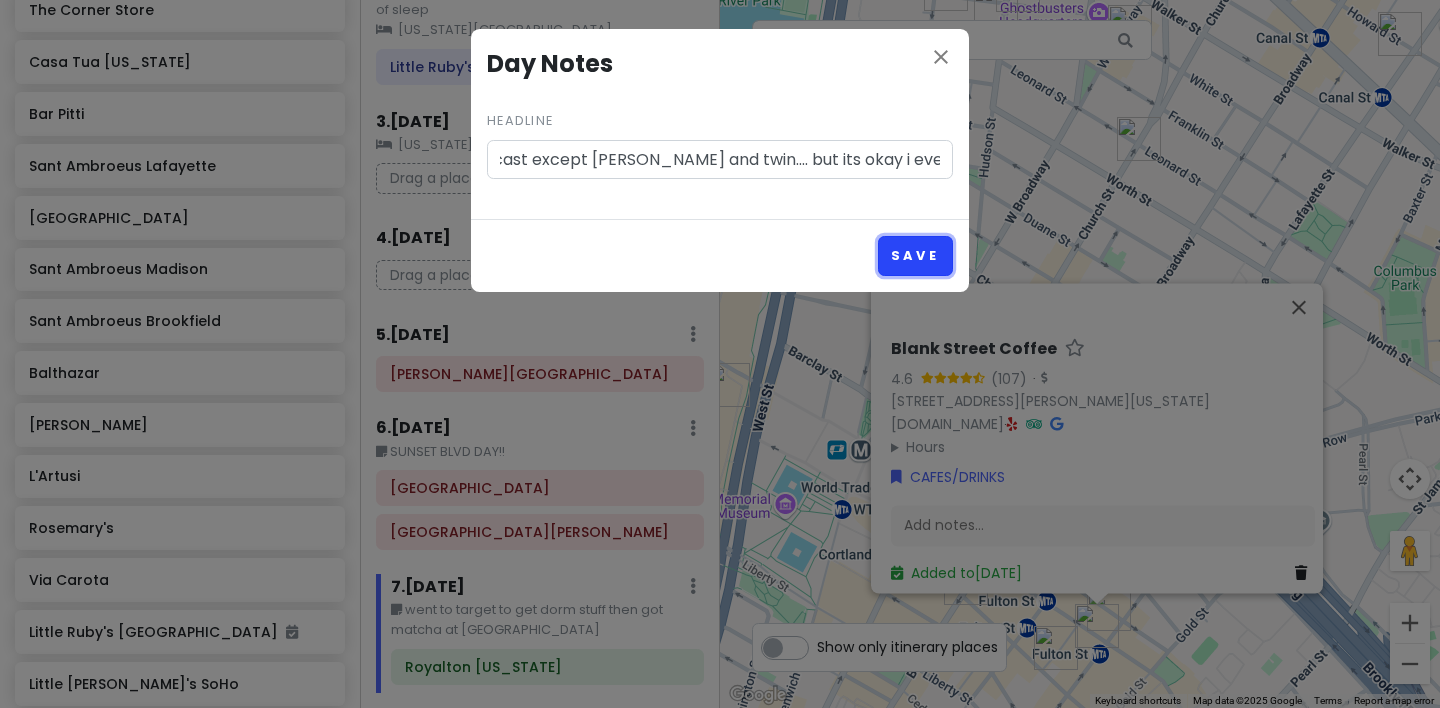 click on "Save" at bounding box center (915, 255) 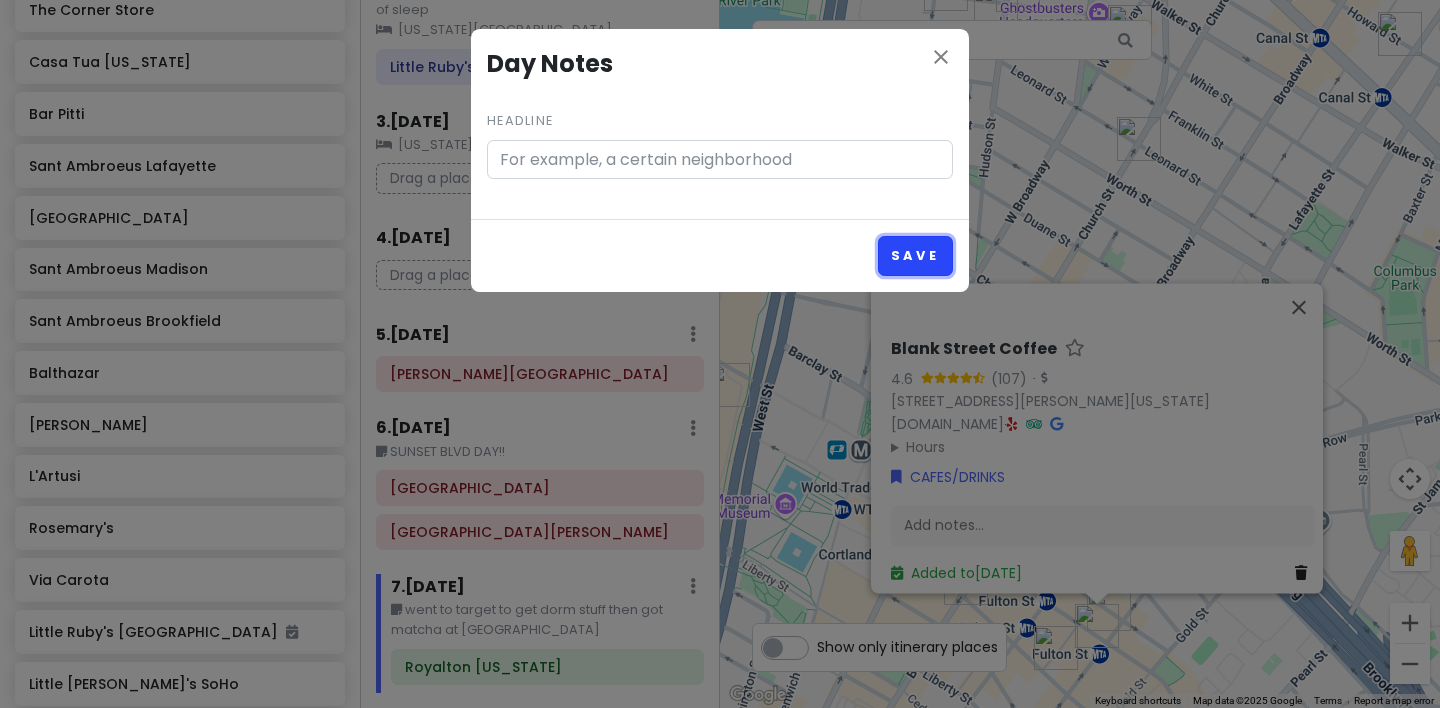scroll, scrollTop: 0, scrollLeft: 0, axis: both 